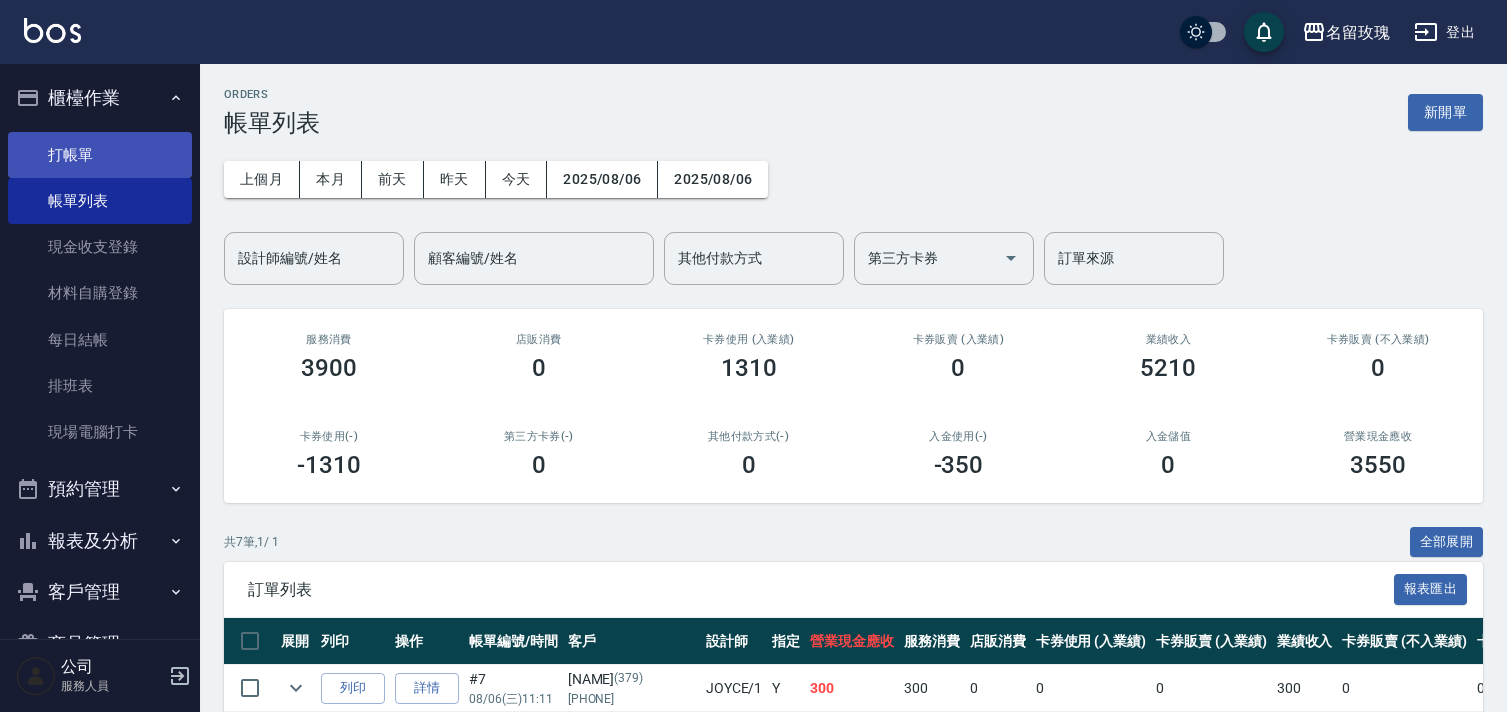 scroll, scrollTop: 0, scrollLeft: 0, axis: both 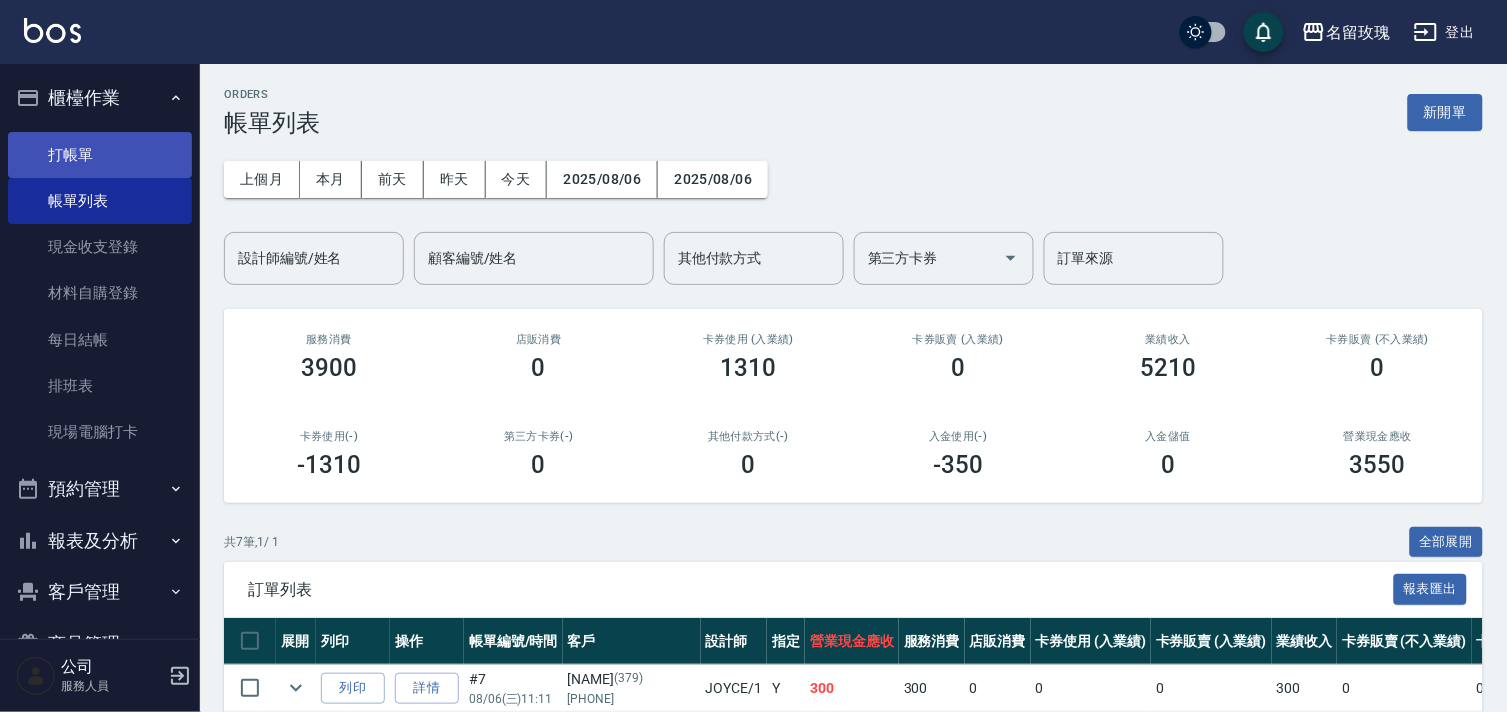 click on "打帳單" at bounding box center (100, 155) 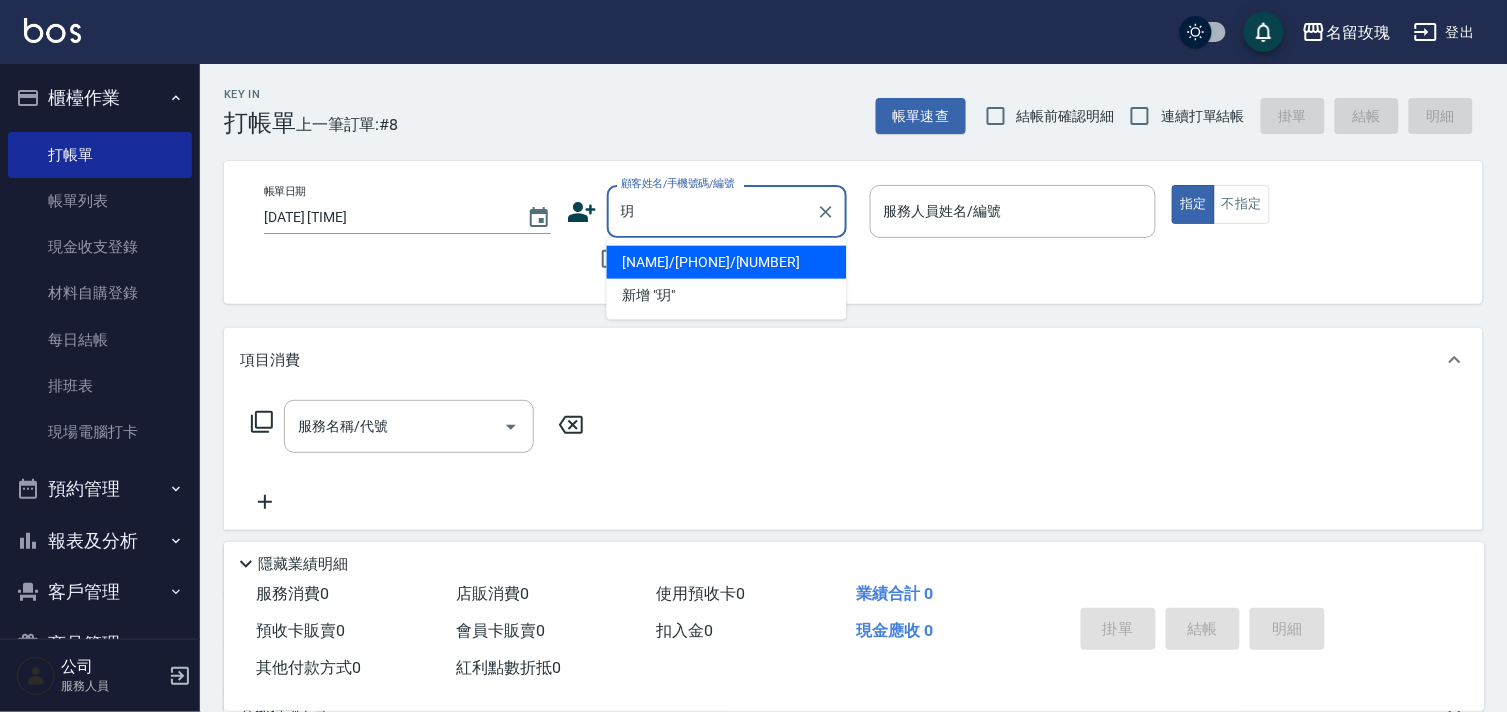 click on "[NAME]/[PHONE]/[NUMBER]" at bounding box center [727, 262] 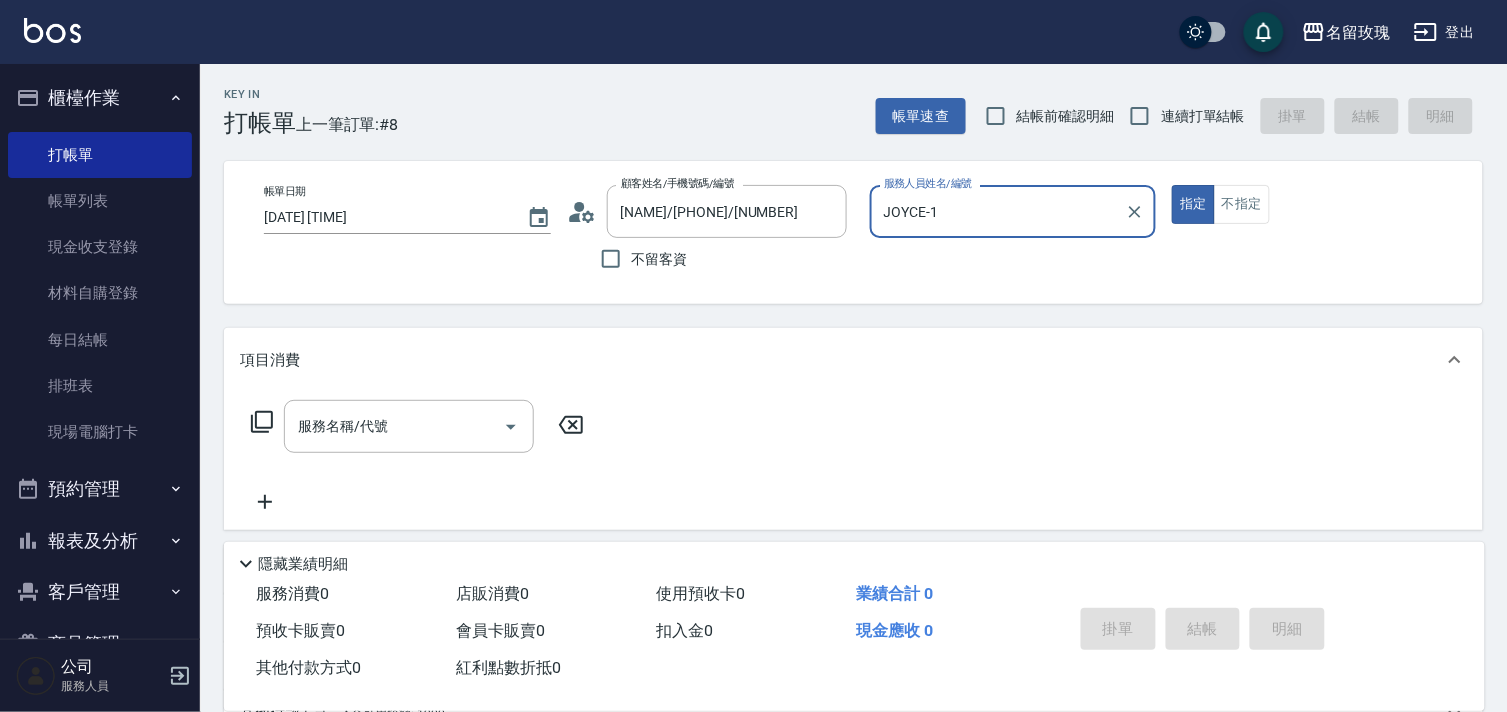 type on "JOYCE-1" 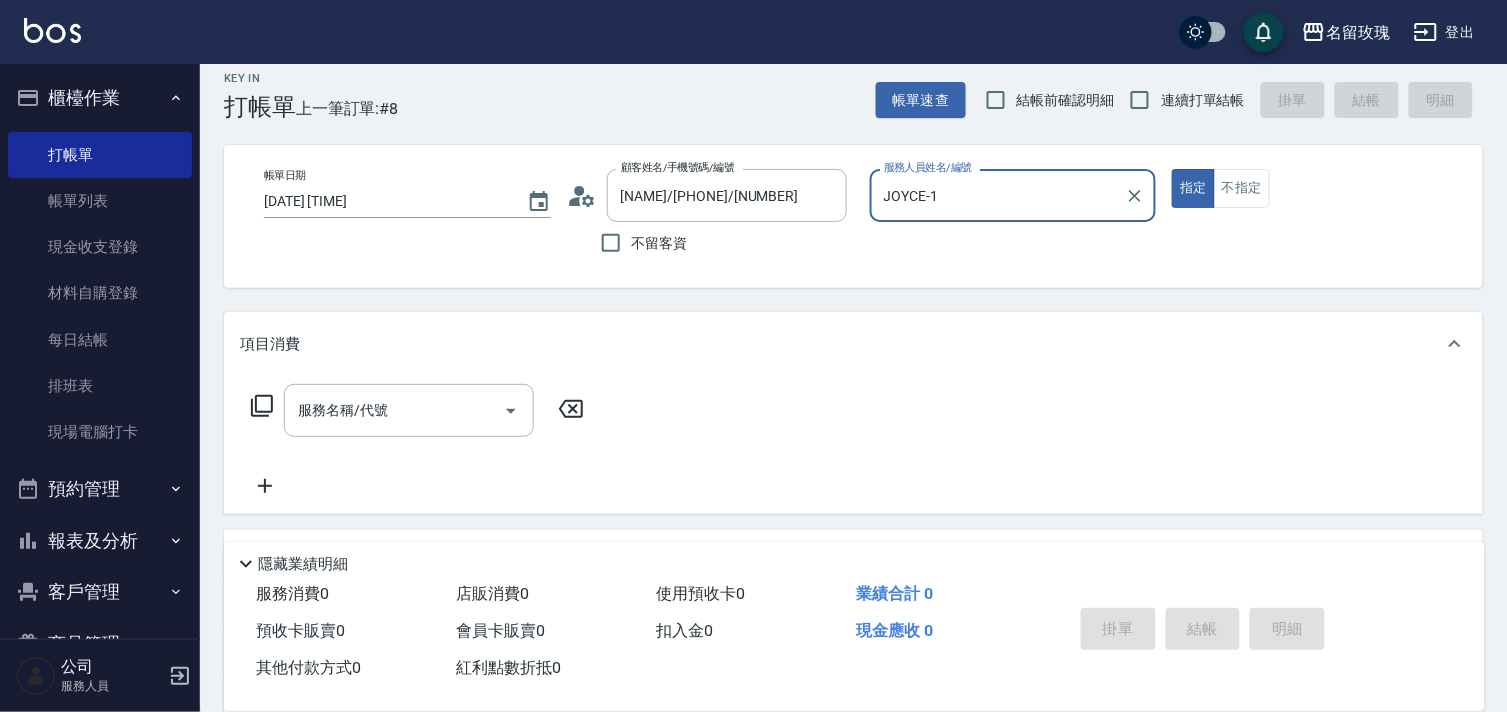 scroll, scrollTop: 263, scrollLeft: 0, axis: vertical 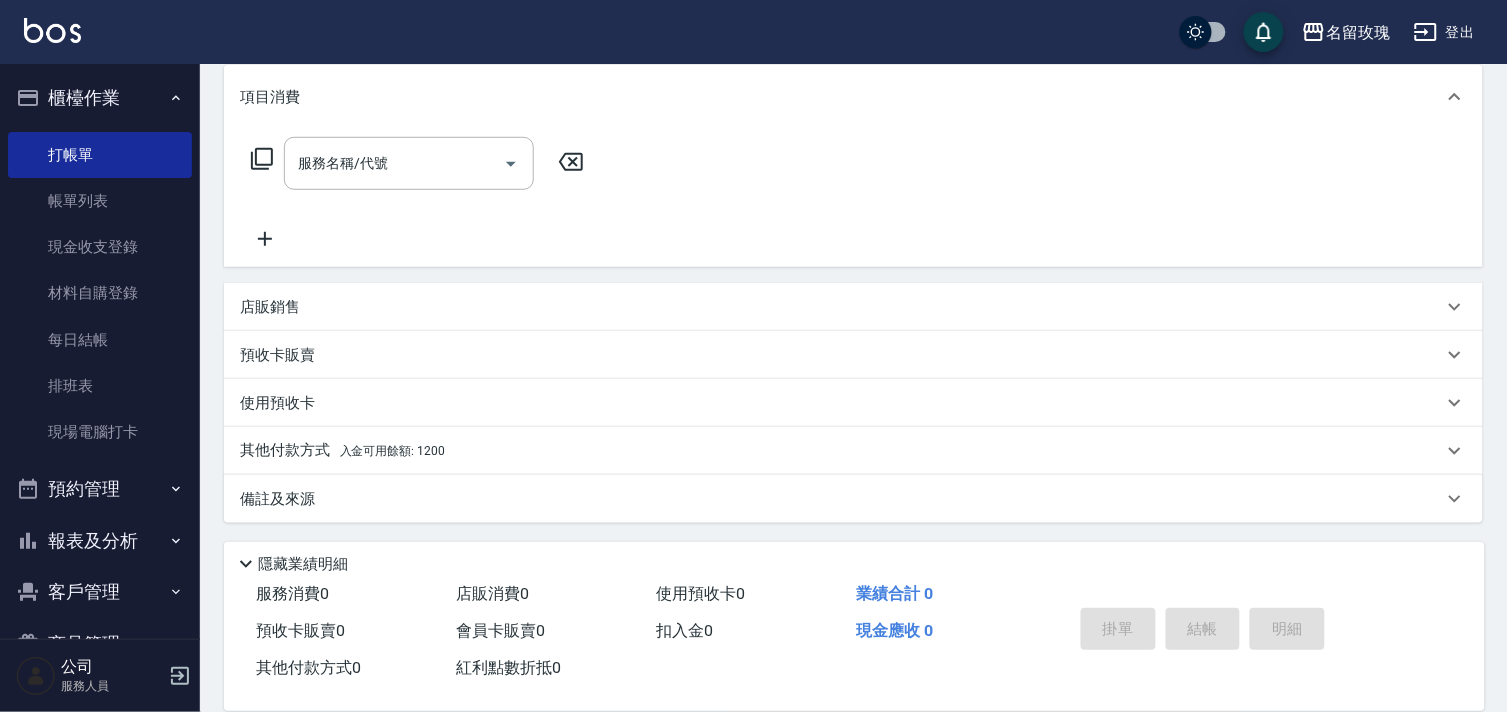 click on "其他付款方式 入金可用餘額: 1200" at bounding box center [853, 451] 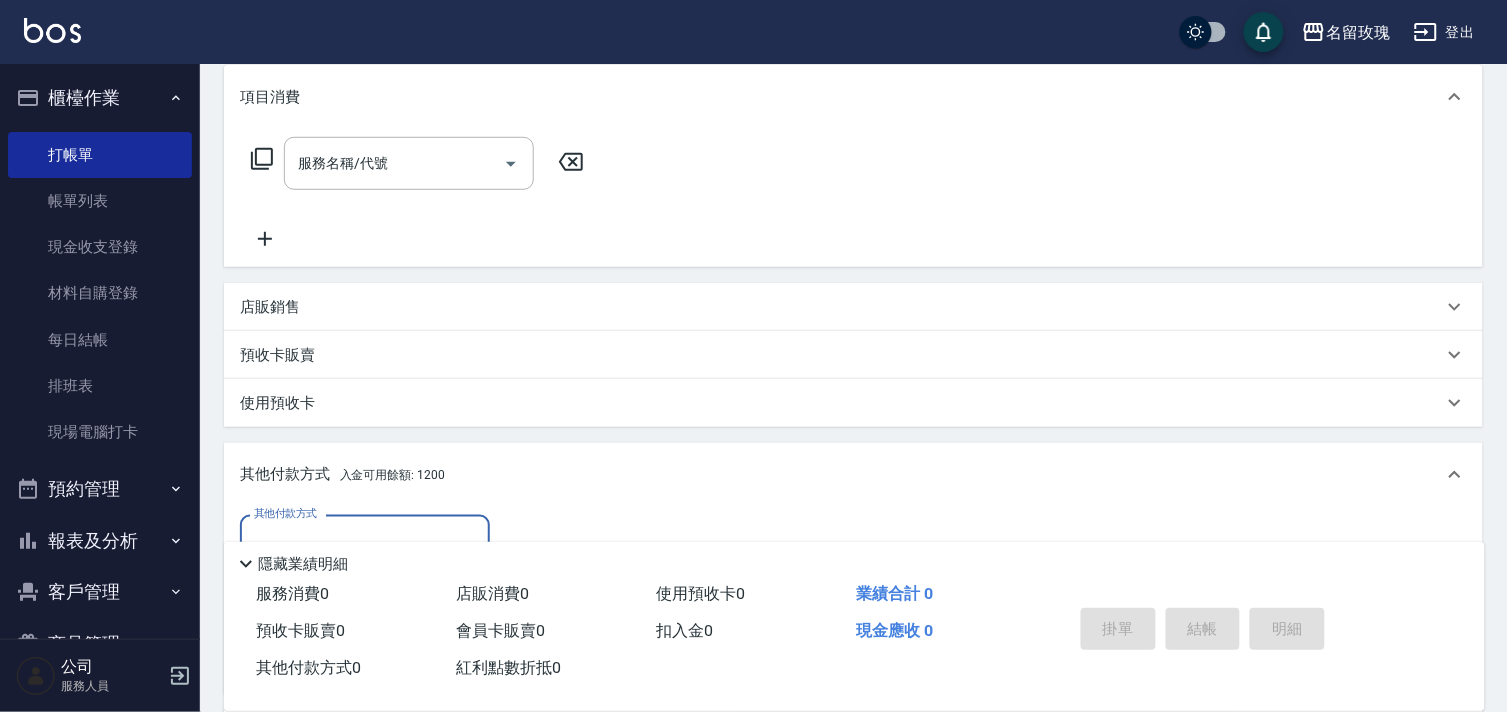 scroll, scrollTop: 0, scrollLeft: 0, axis: both 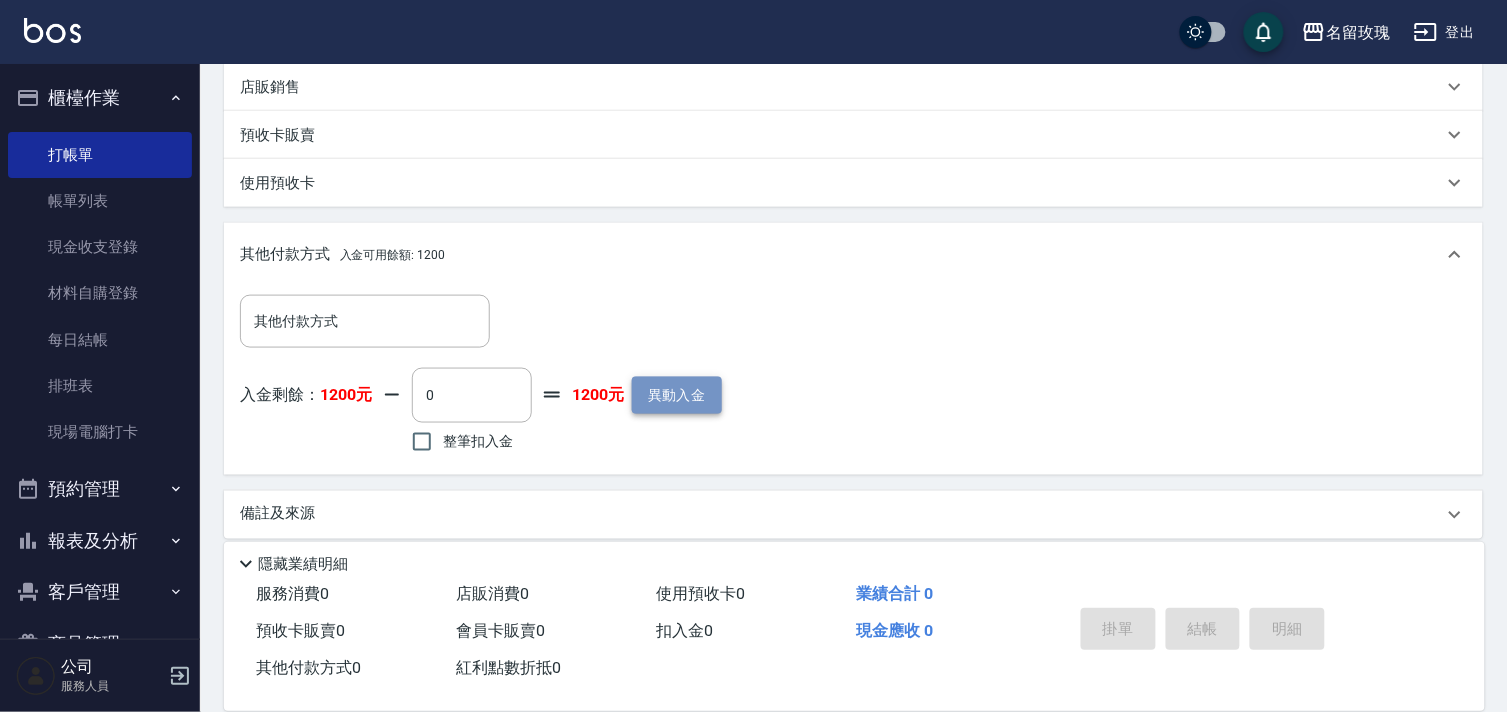 click on "異動入金" at bounding box center [677, 395] 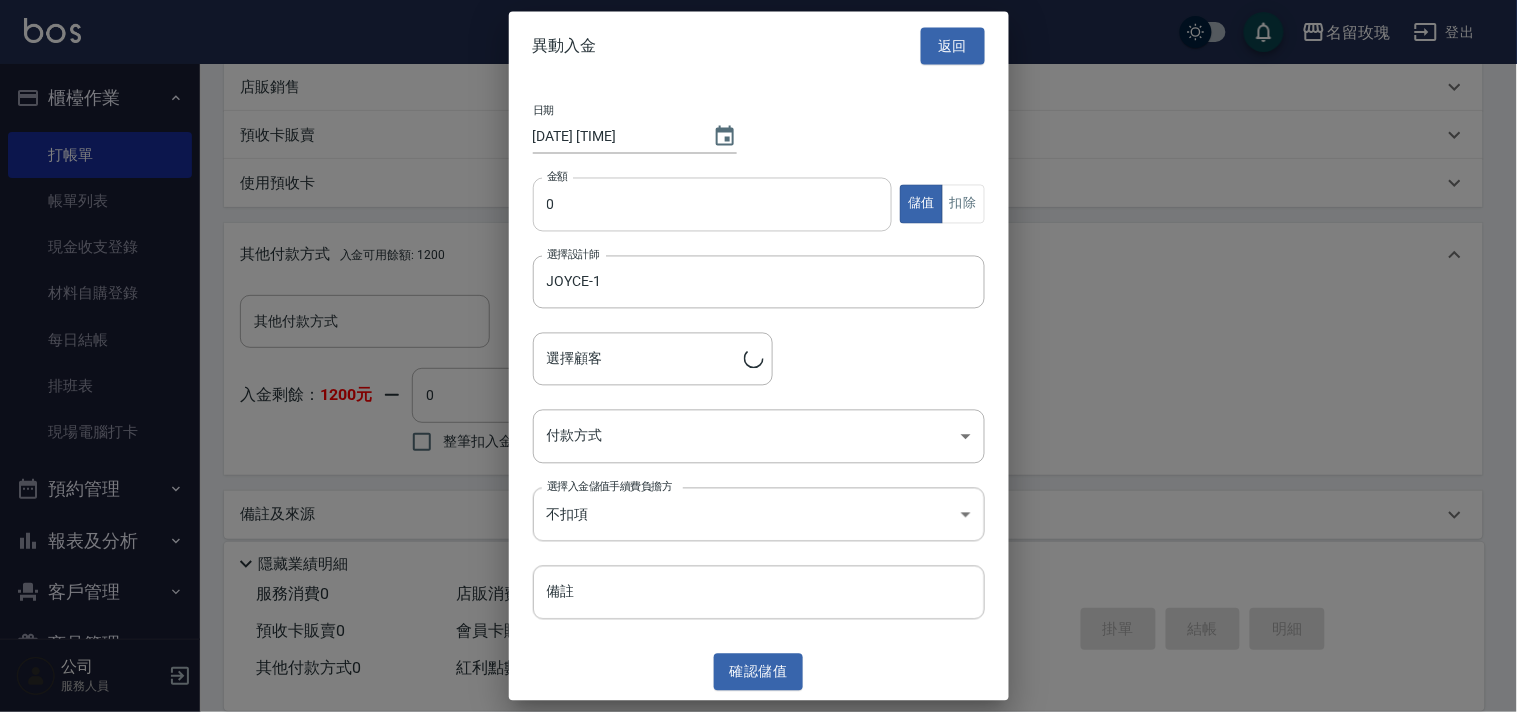 type on "[NAME]/[PHONE]/[NUMBER]" 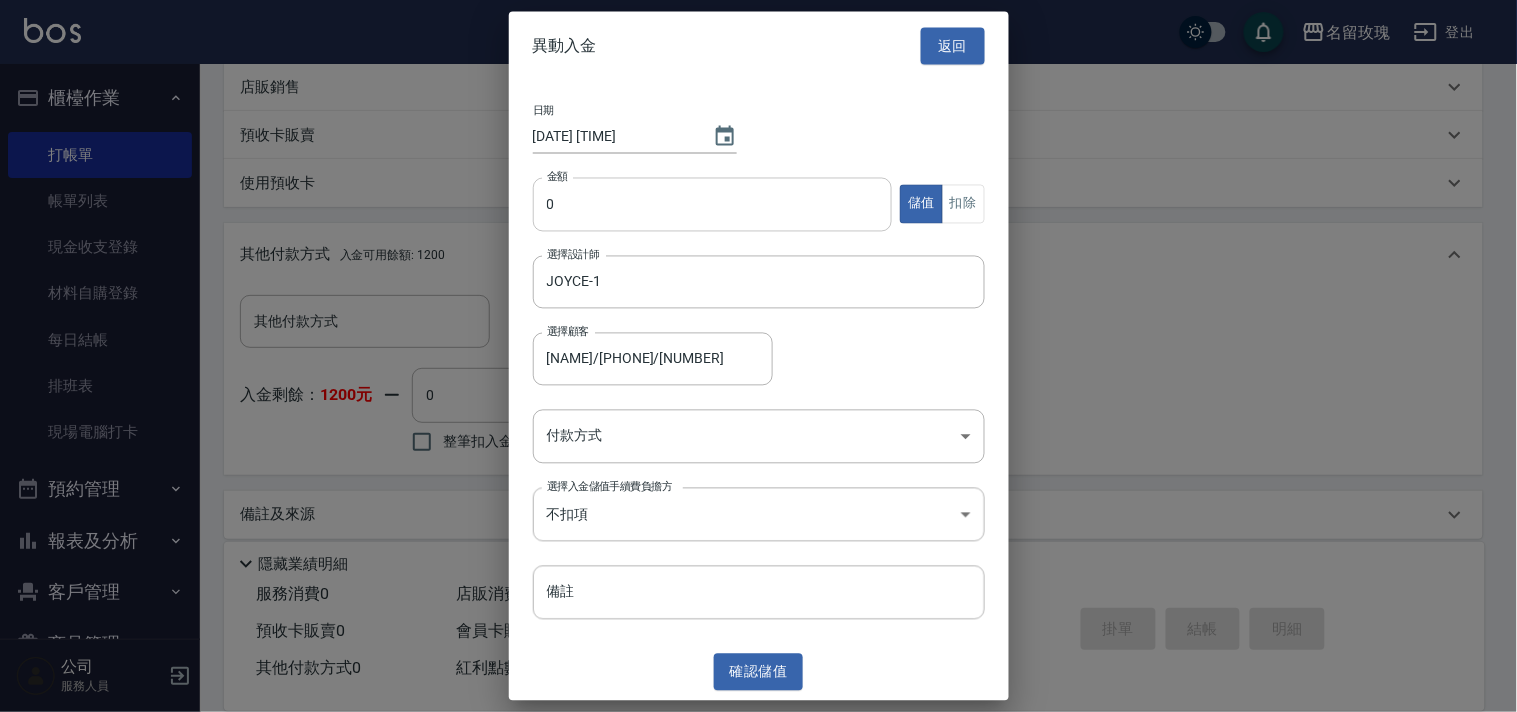 click on "0" at bounding box center (713, 204) 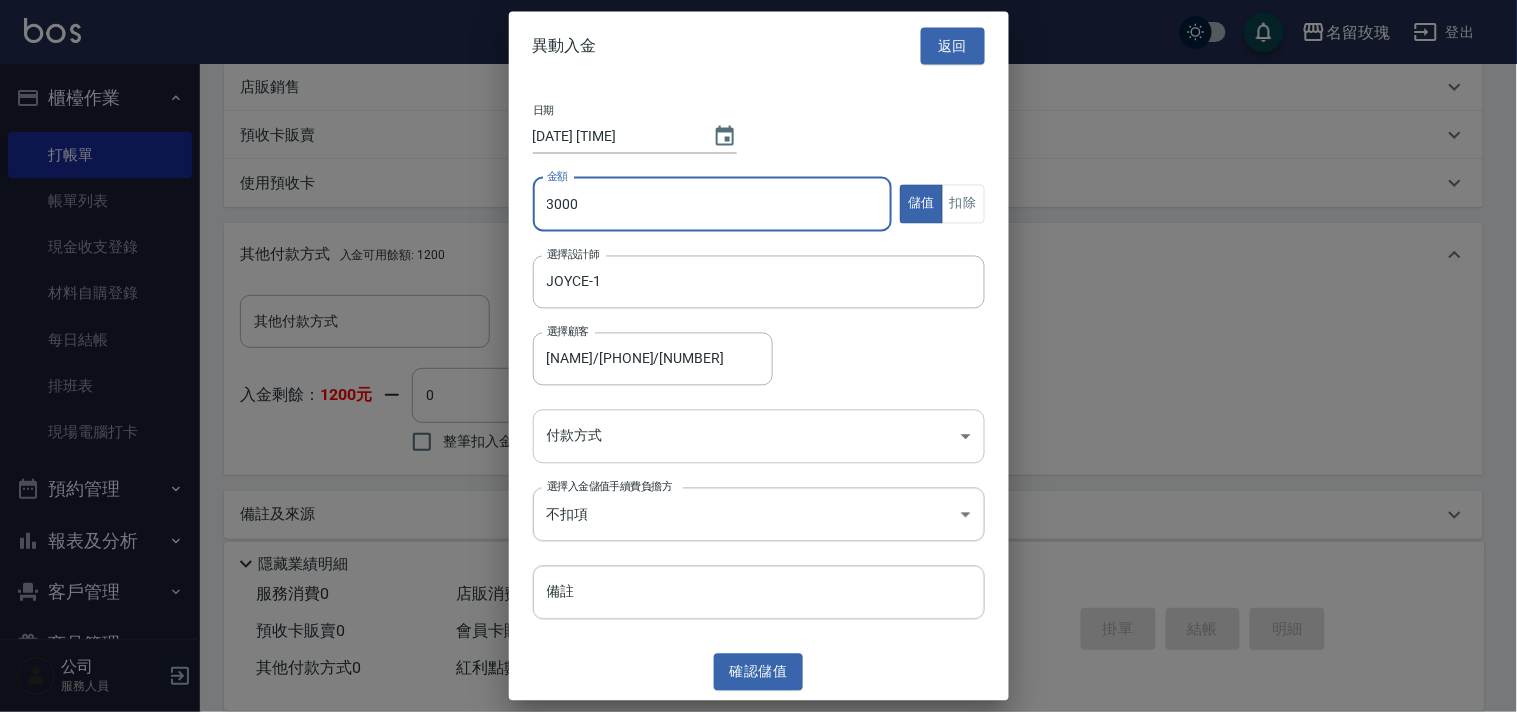 type on "3000" 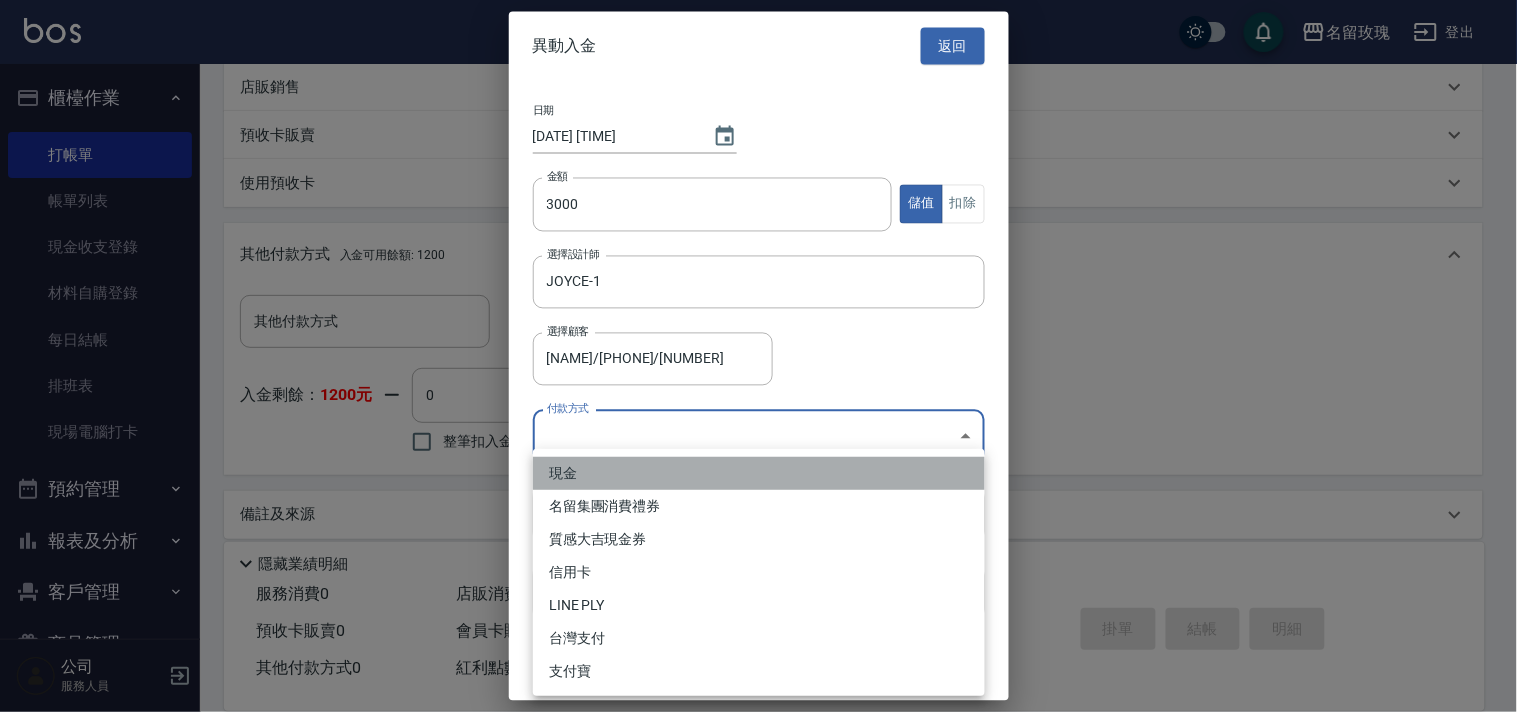 click on "現金" at bounding box center [759, 473] 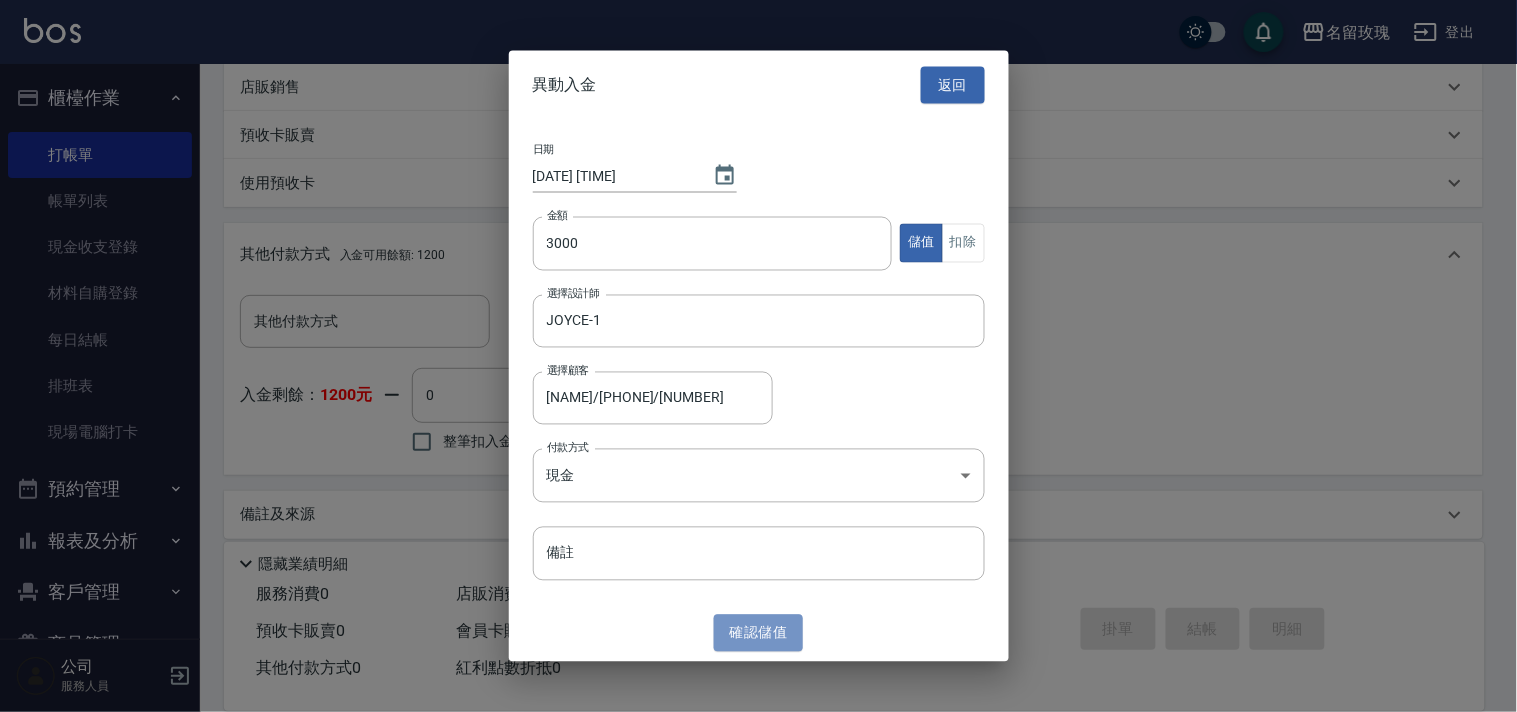 drag, startPoint x: 762, startPoint y: 635, endPoint x: 763, endPoint y: 618, distance: 17.029387 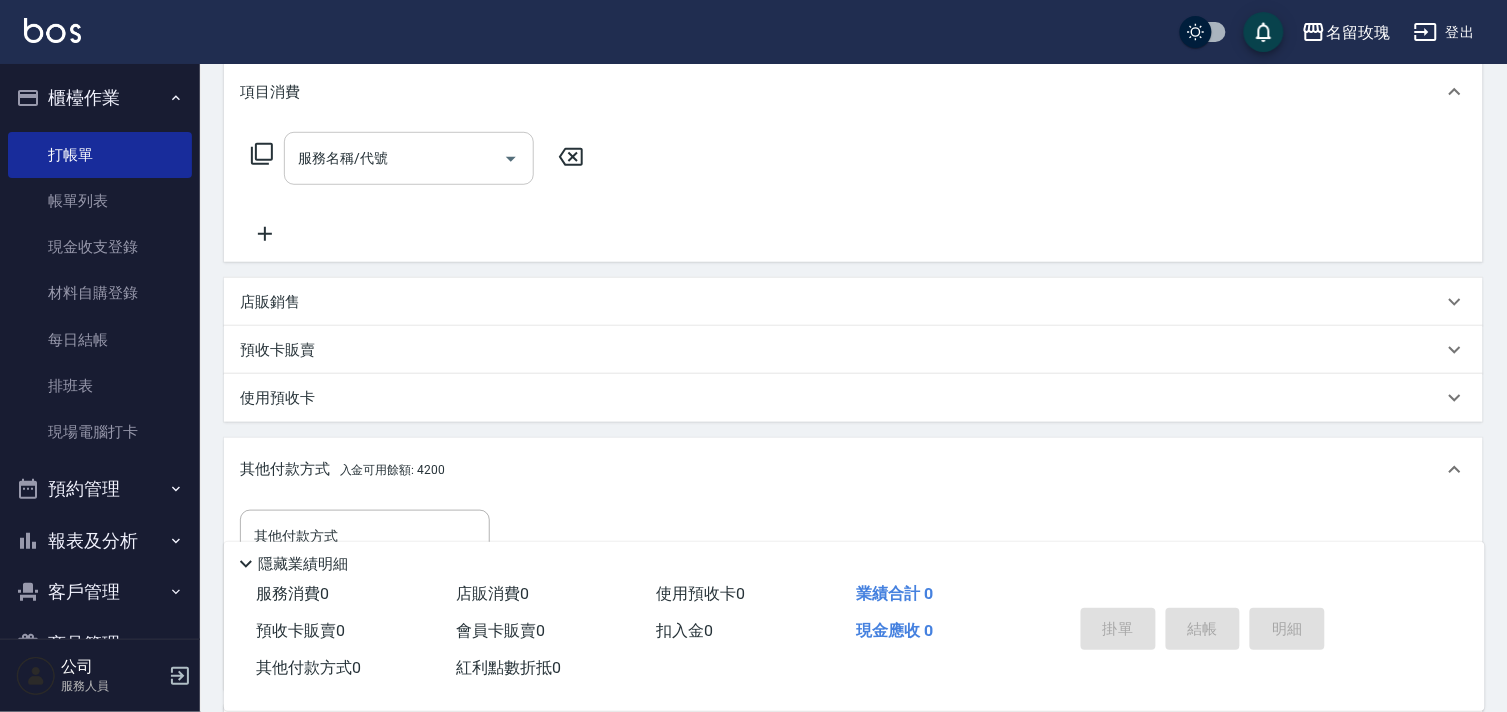 scroll, scrollTop: 150, scrollLeft: 0, axis: vertical 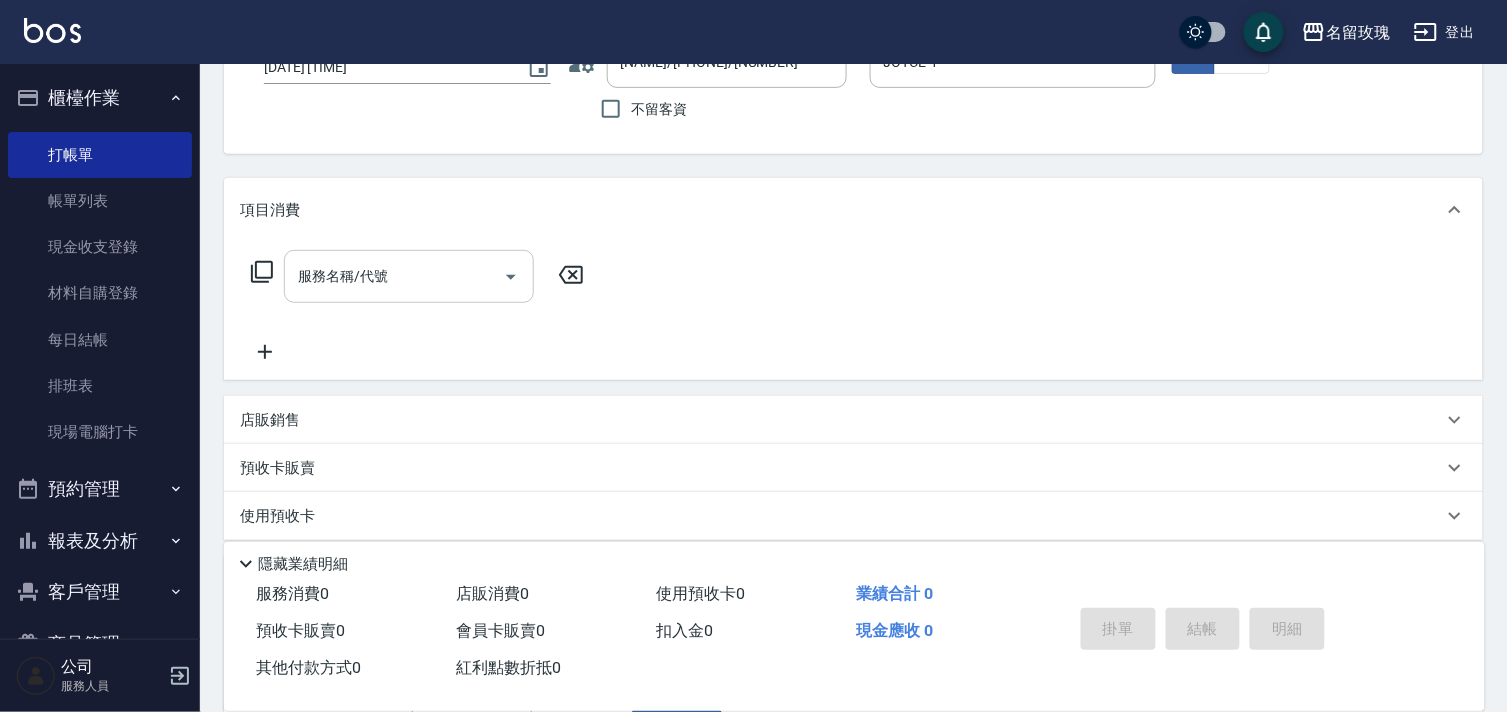 click on "服務名稱/代號" at bounding box center [394, 276] 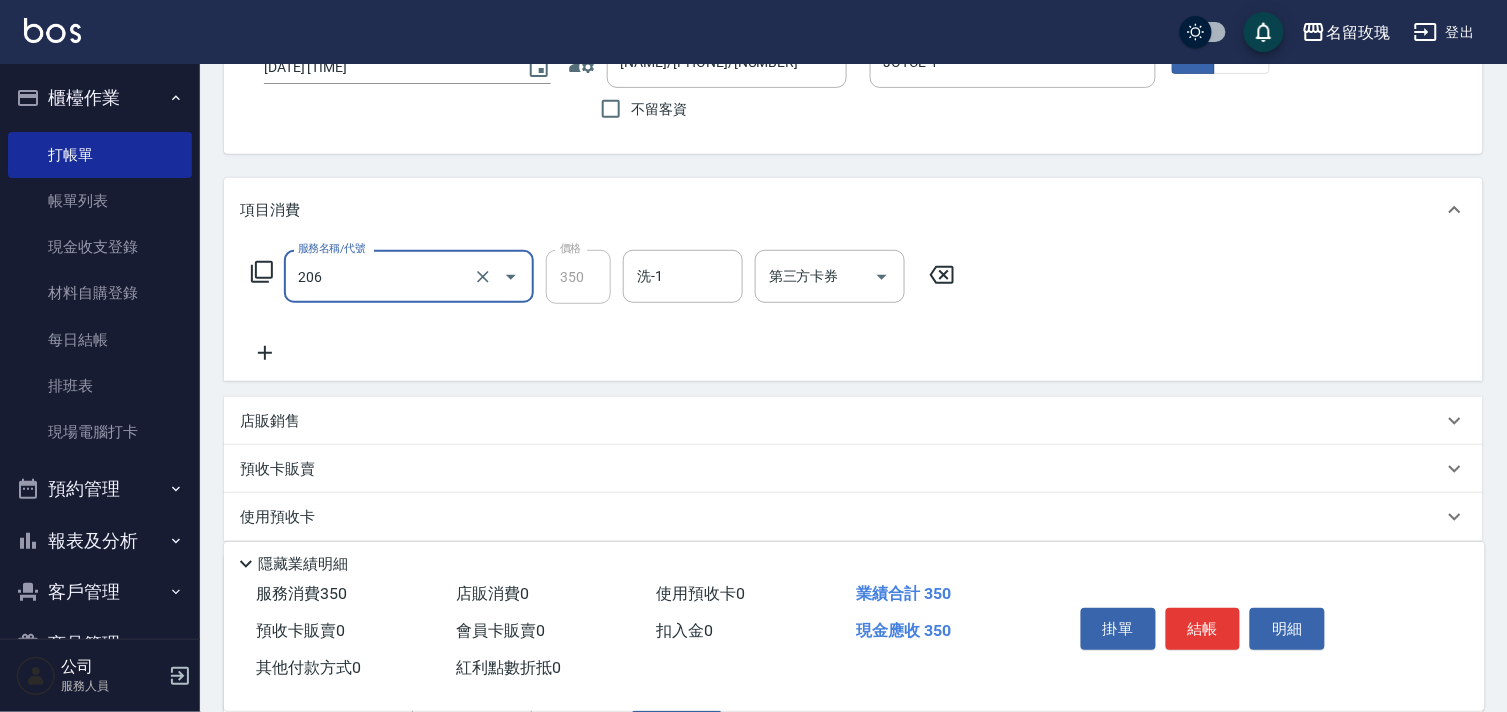 type on "洗髮精油(206)" 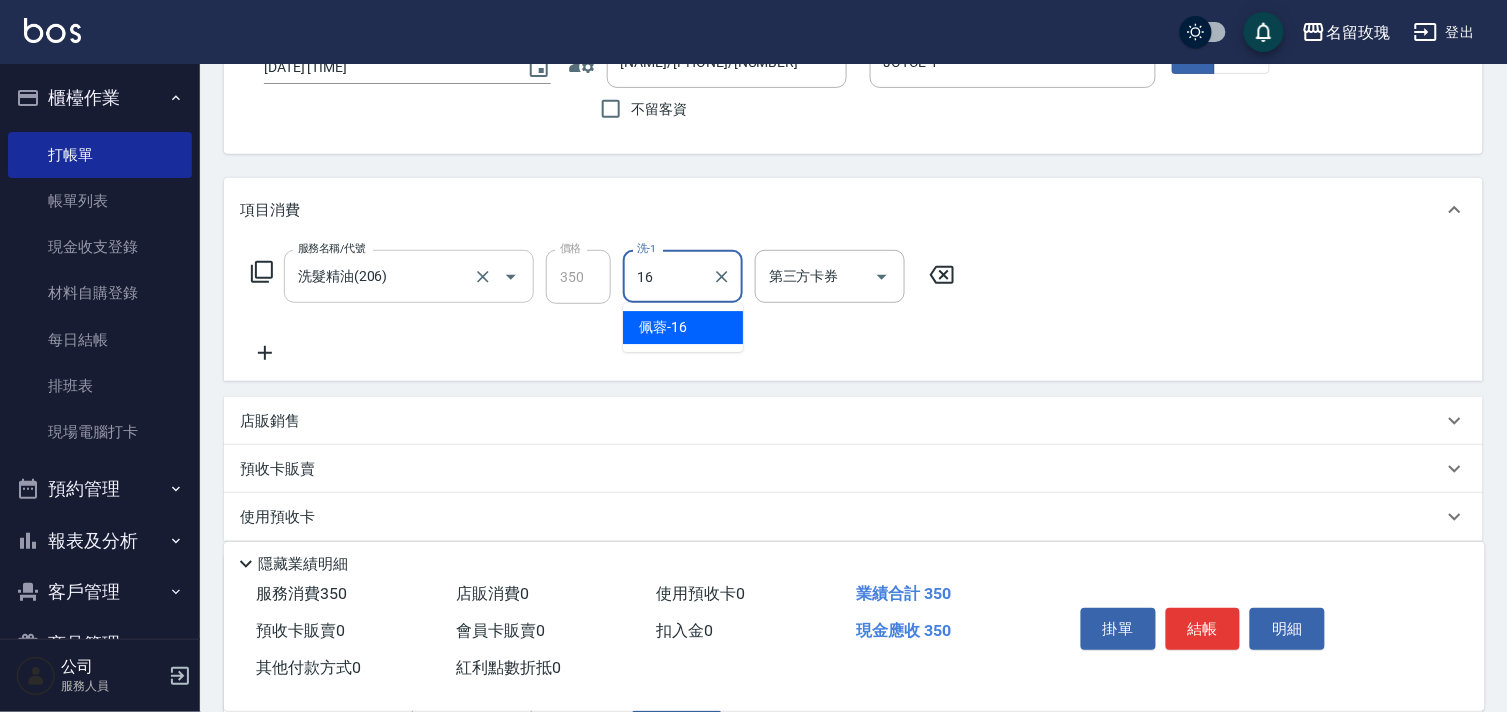 type on "佩蓉-16" 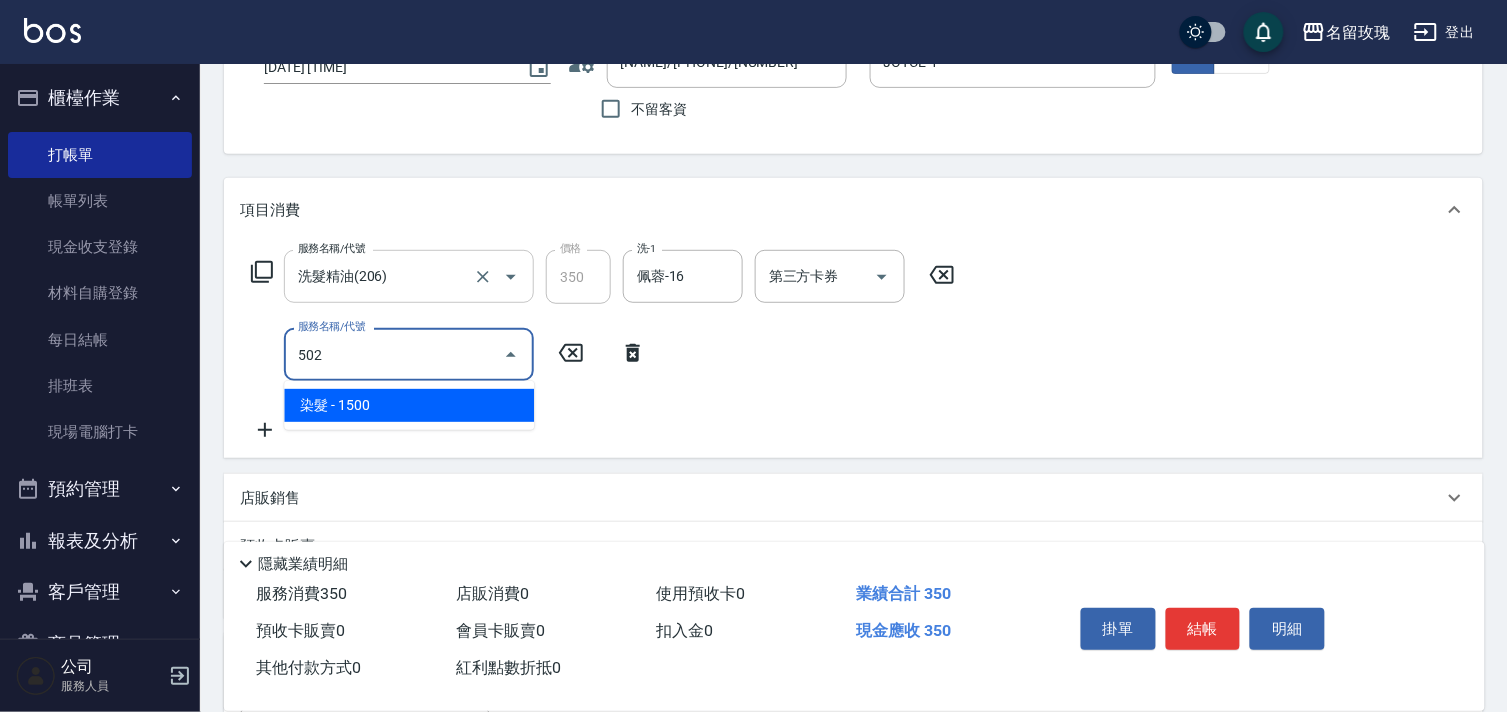 type on "染髮(502)" 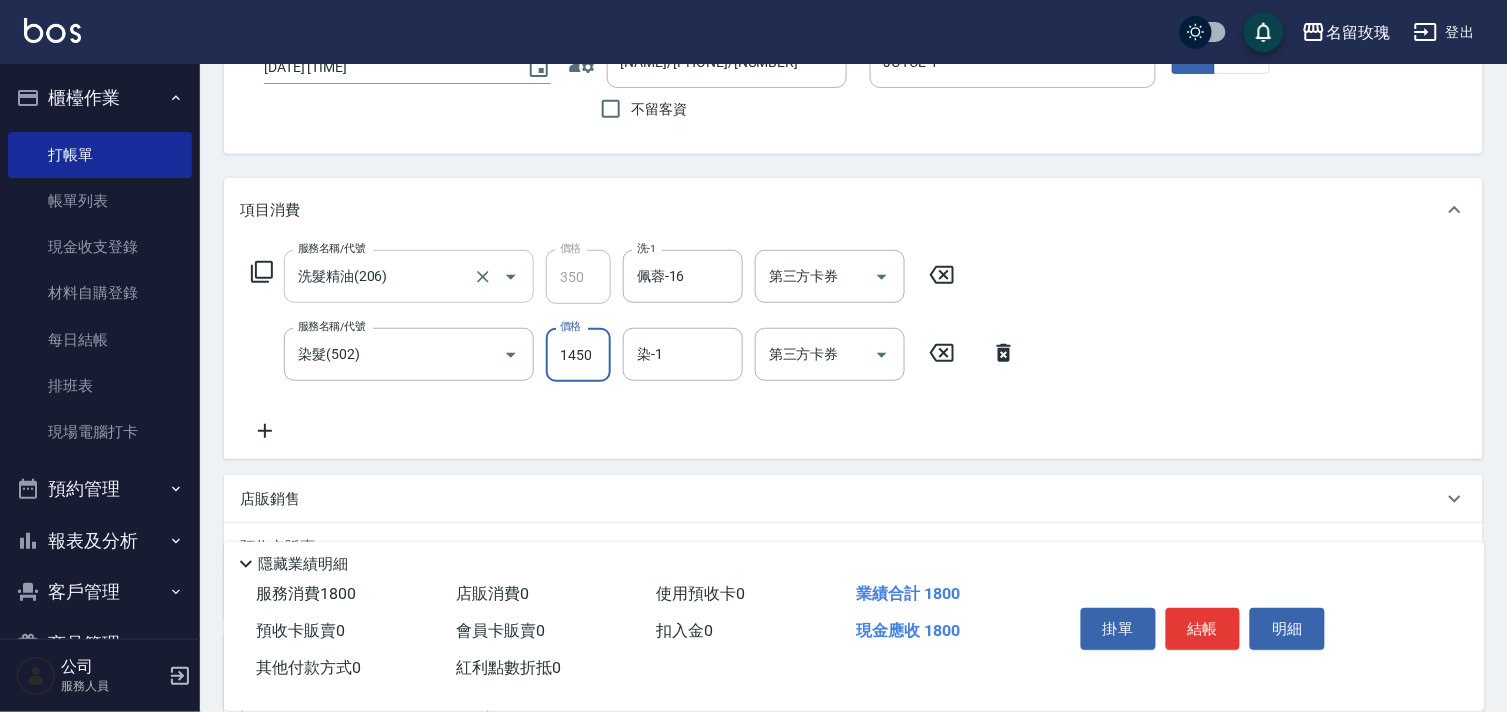 type on "1450" 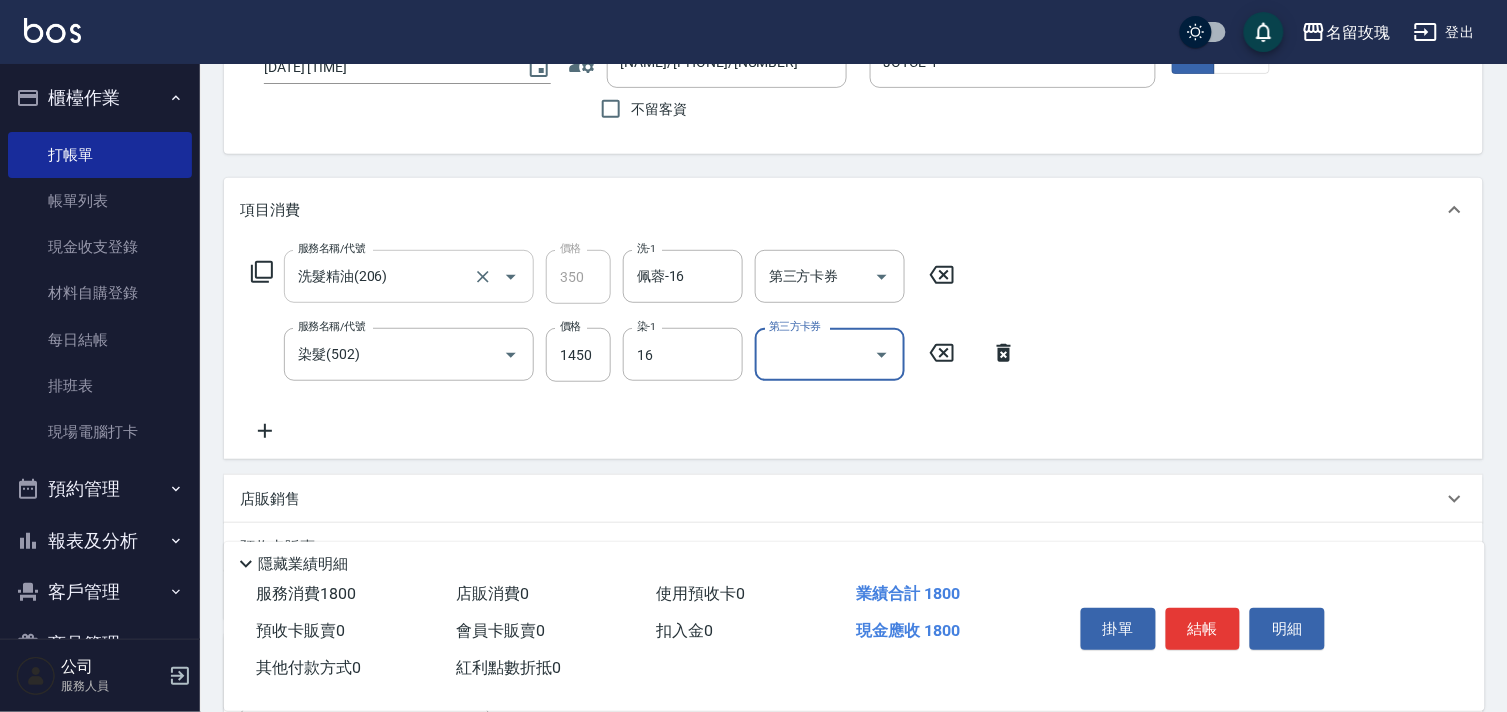 type on "佩蓉-16" 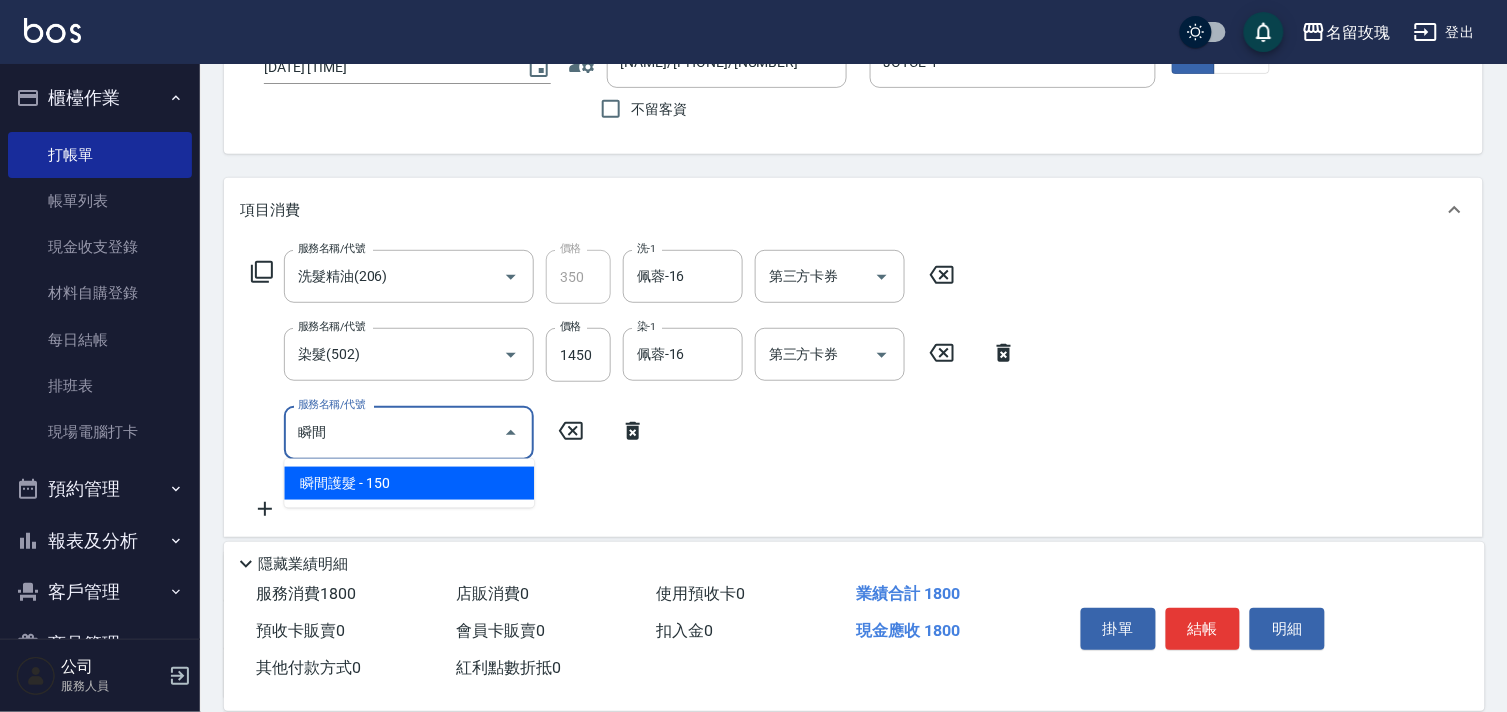 click on "瞬間護髮 - 150" at bounding box center (409, 483) 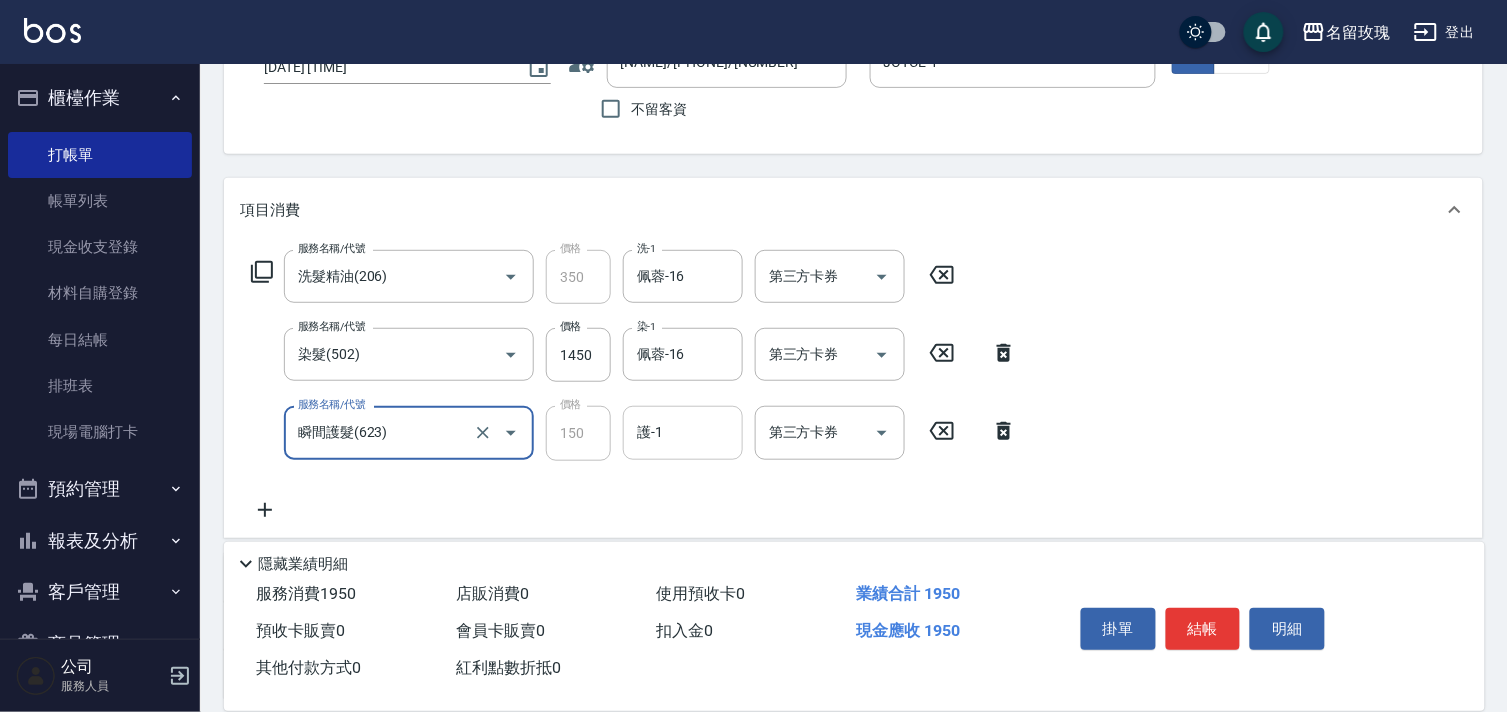 type on "瞬間護髮(623)" 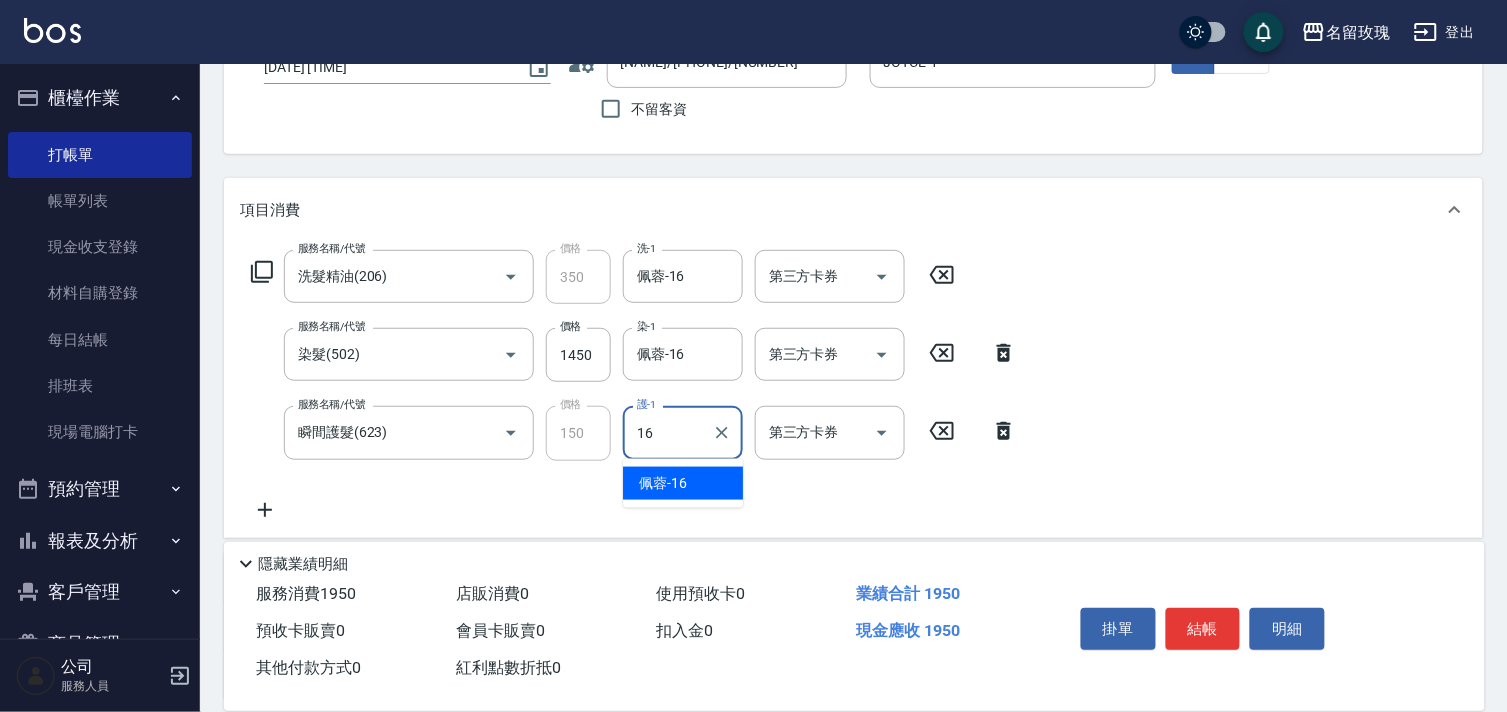 type on "佩蓉-16" 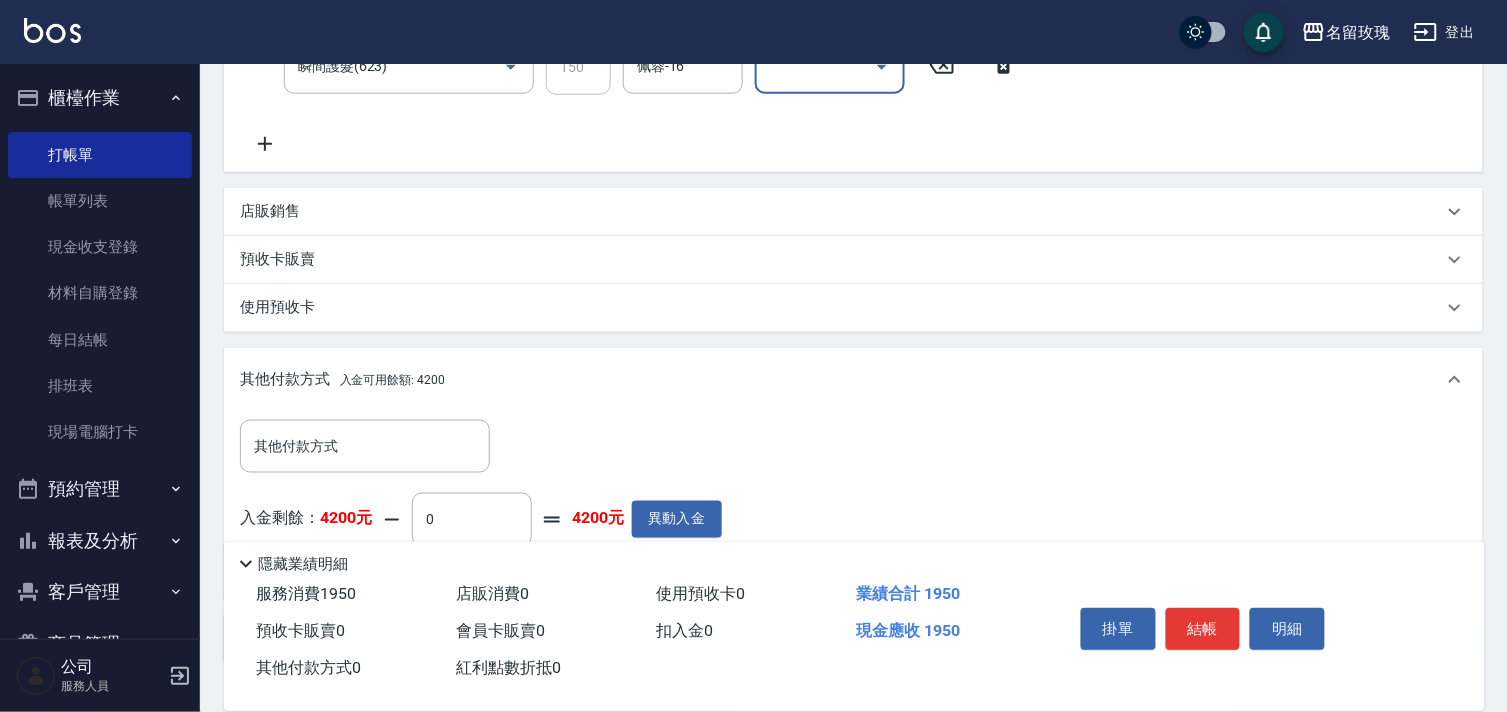 scroll, scrollTop: 656, scrollLeft: 0, axis: vertical 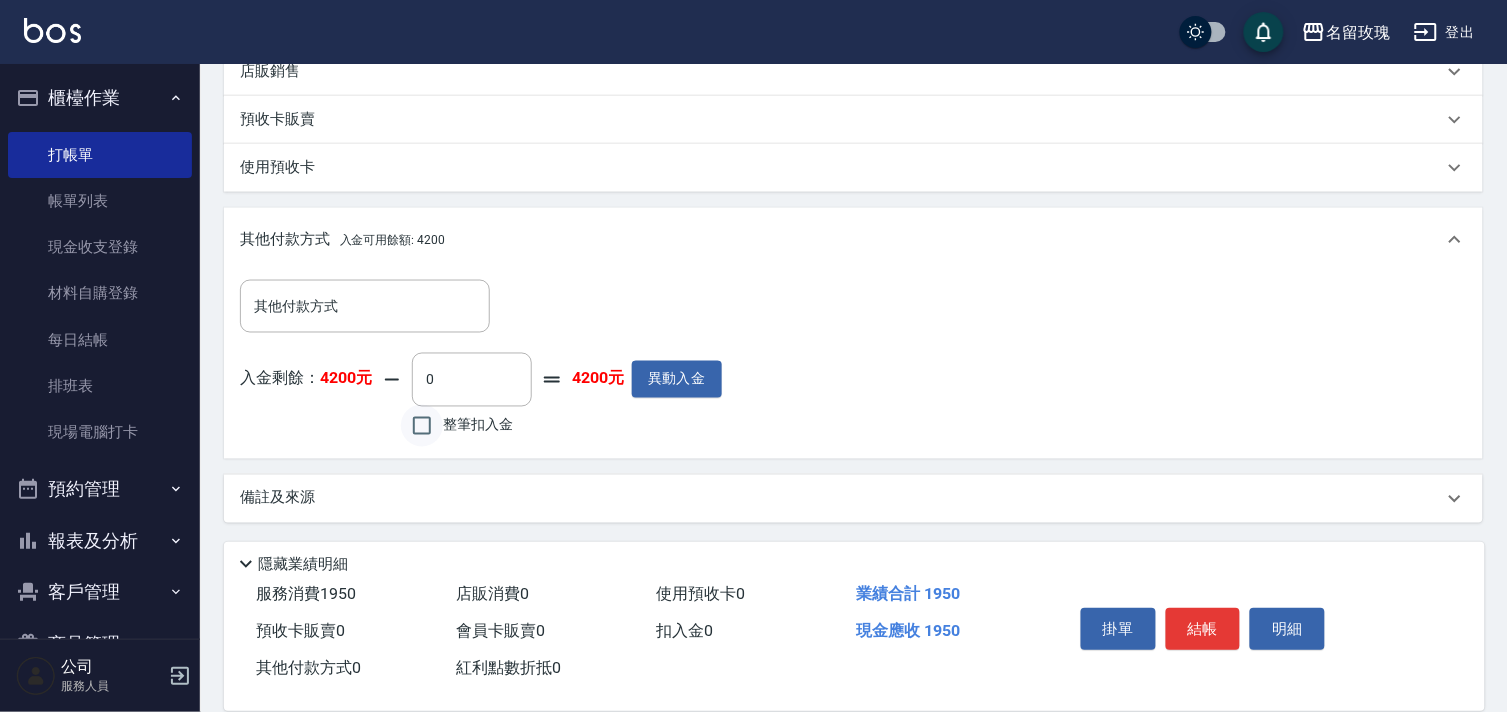 click on "整筆扣入金" at bounding box center [422, 426] 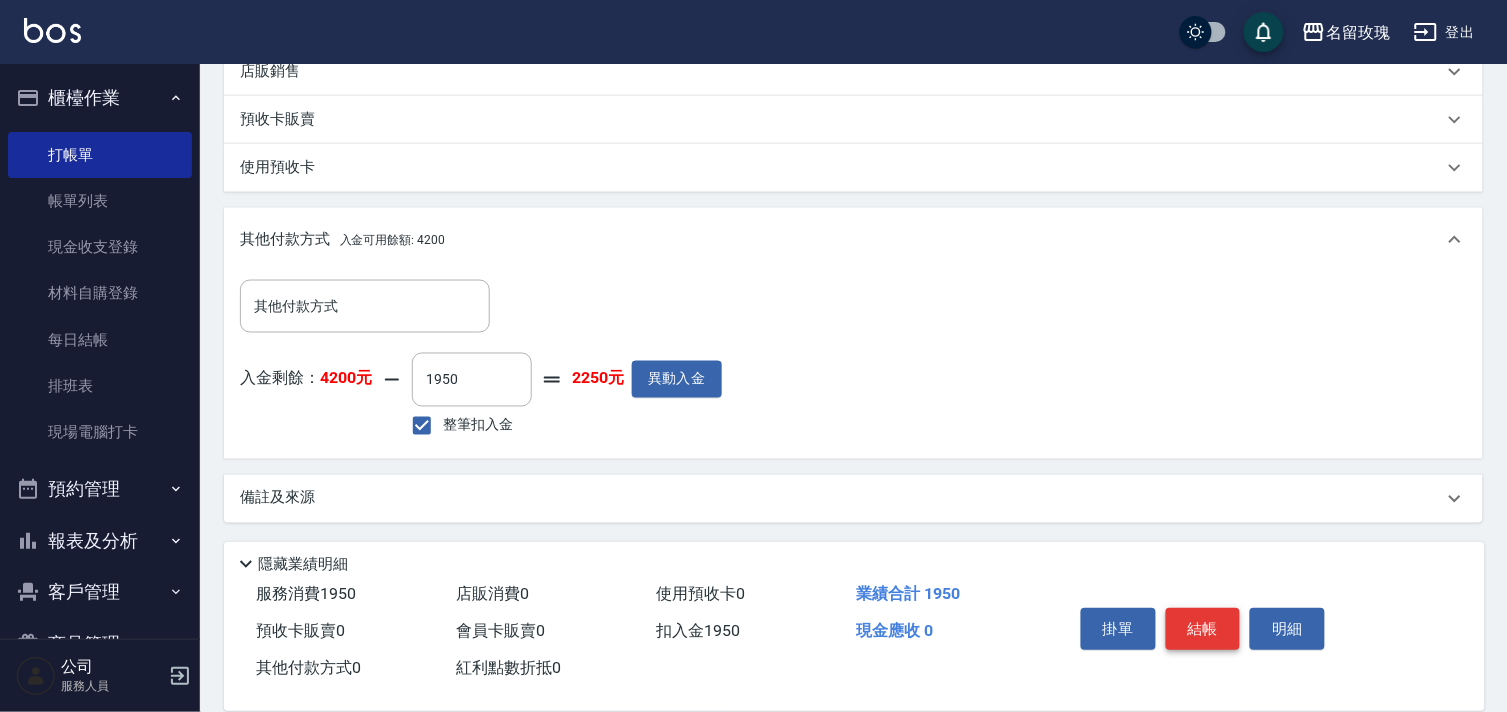 click on "結帳" at bounding box center [1203, 629] 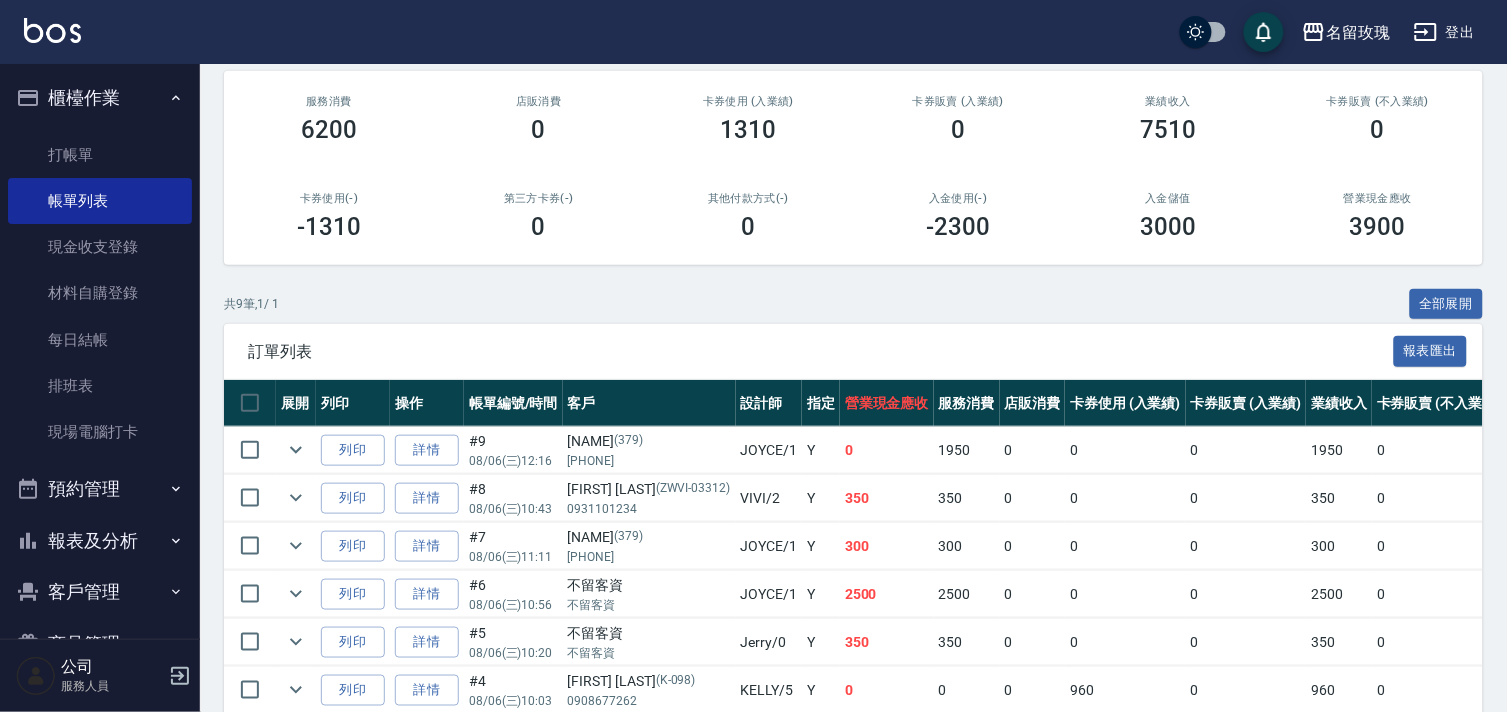 scroll, scrollTop: 481, scrollLeft: 0, axis: vertical 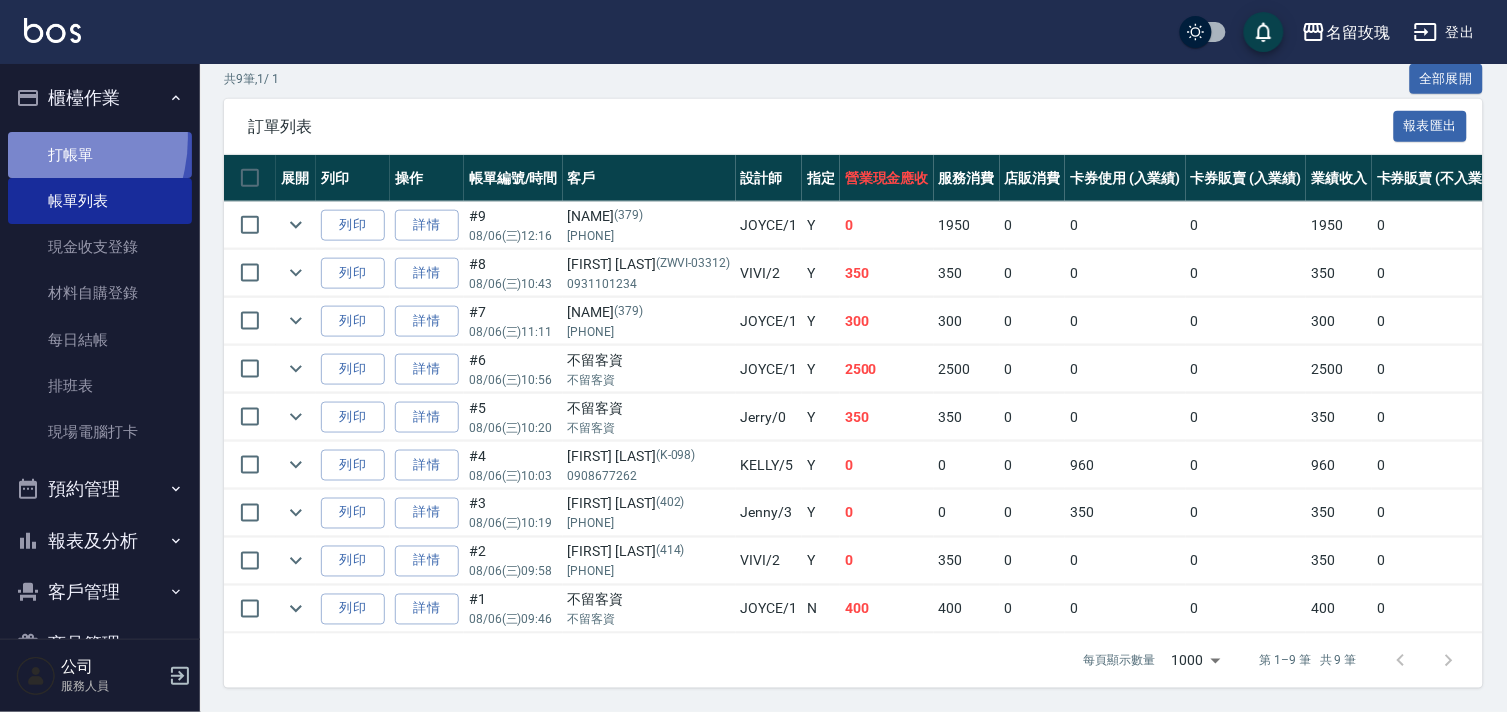 click on "打帳單" at bounding box center [100, 155] 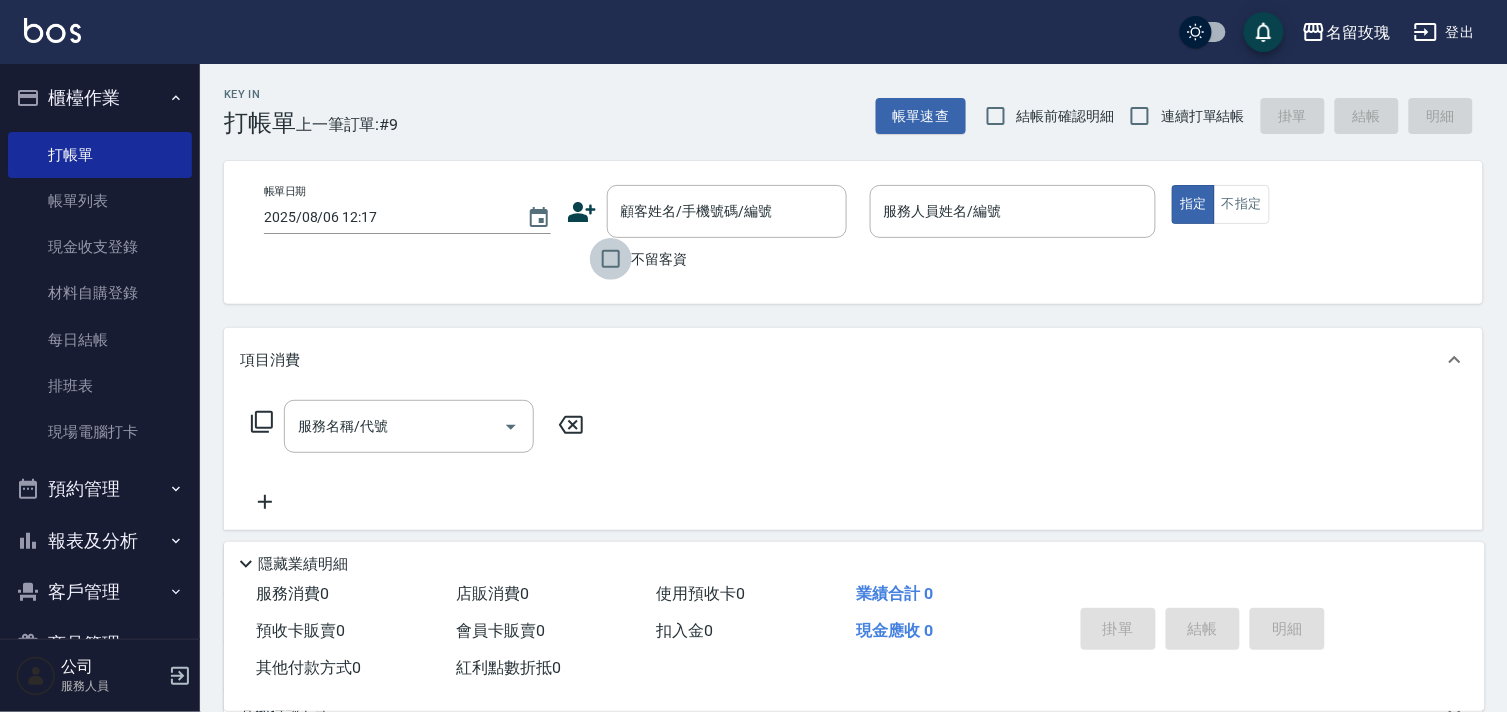 click on "不留客資" at bounding box center (611, 259) 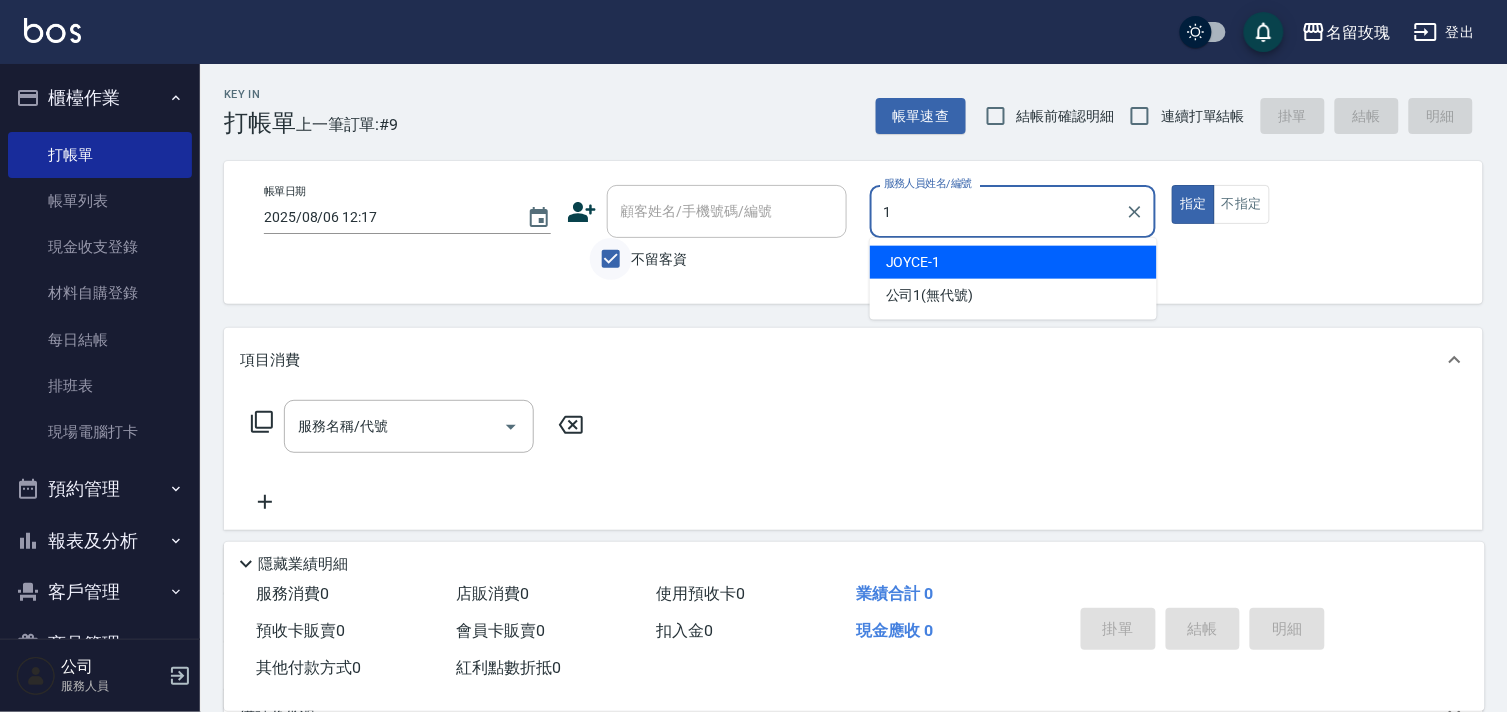 type on "JOYCE-1" 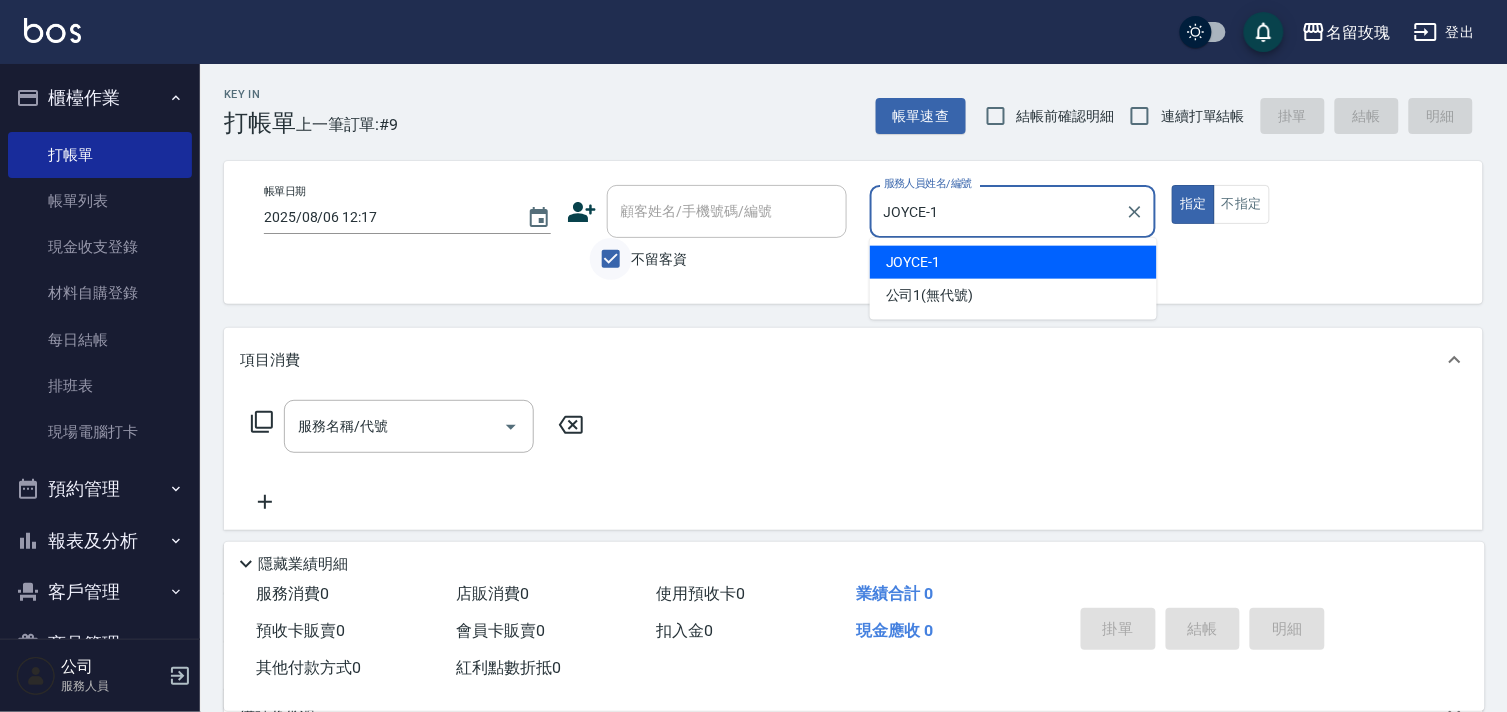 type on "true" 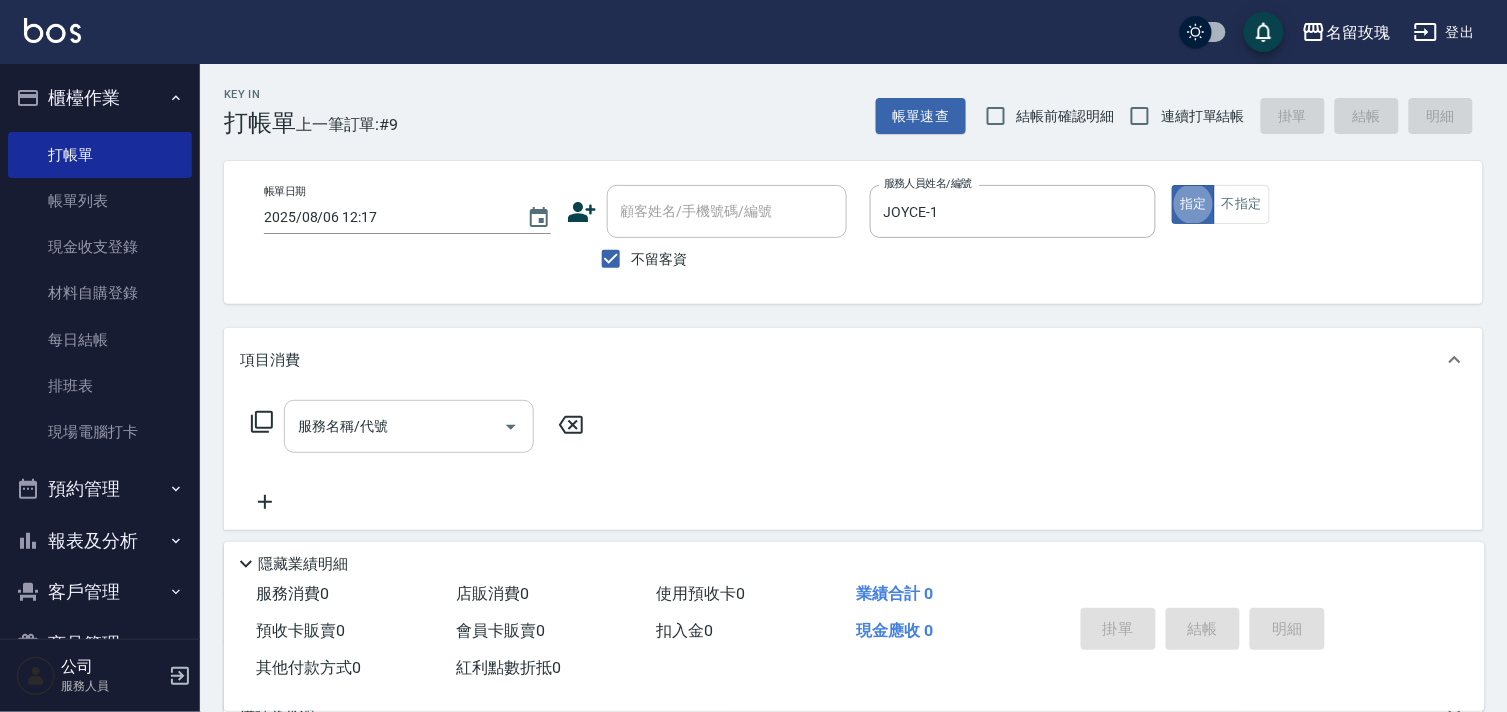 click on "服務名稱/代號" at bounding box center [394, 426] 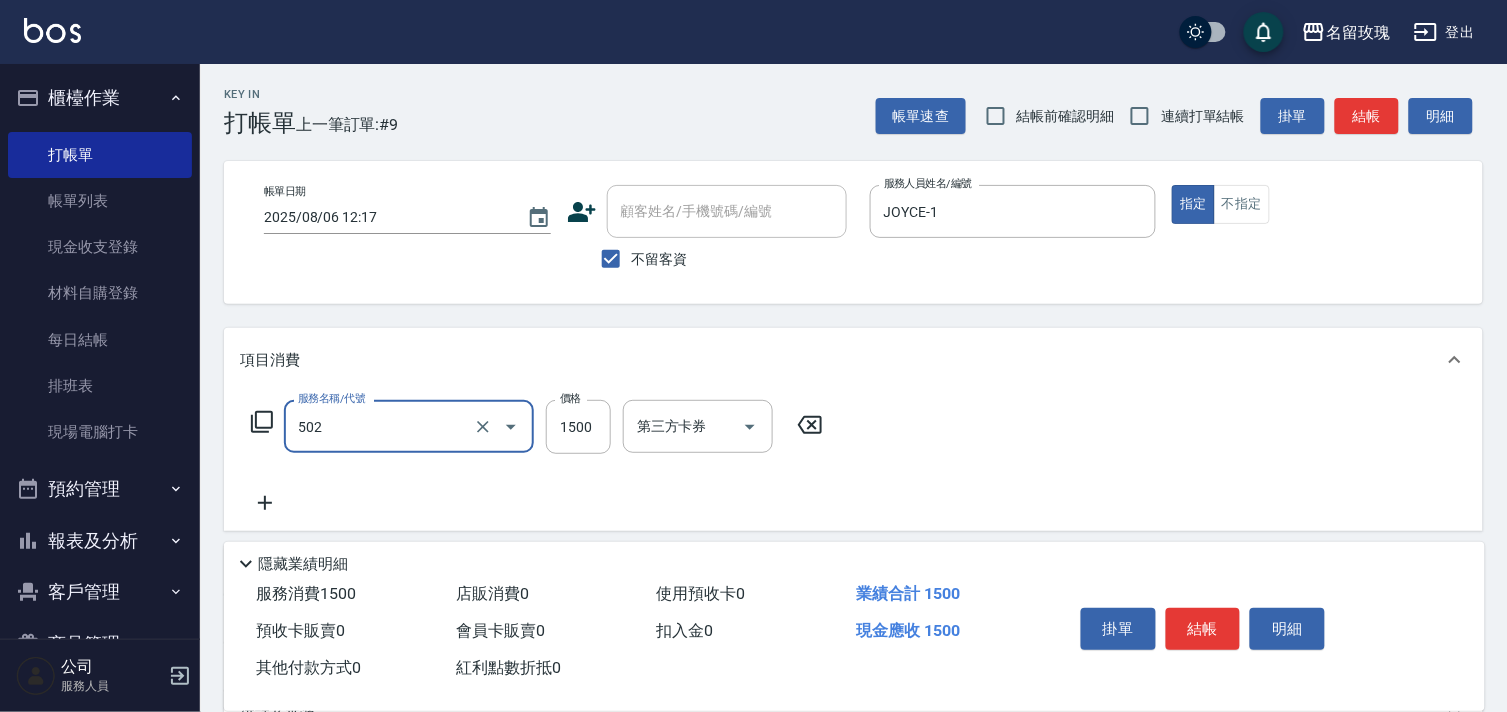 type on "染髮(502)" 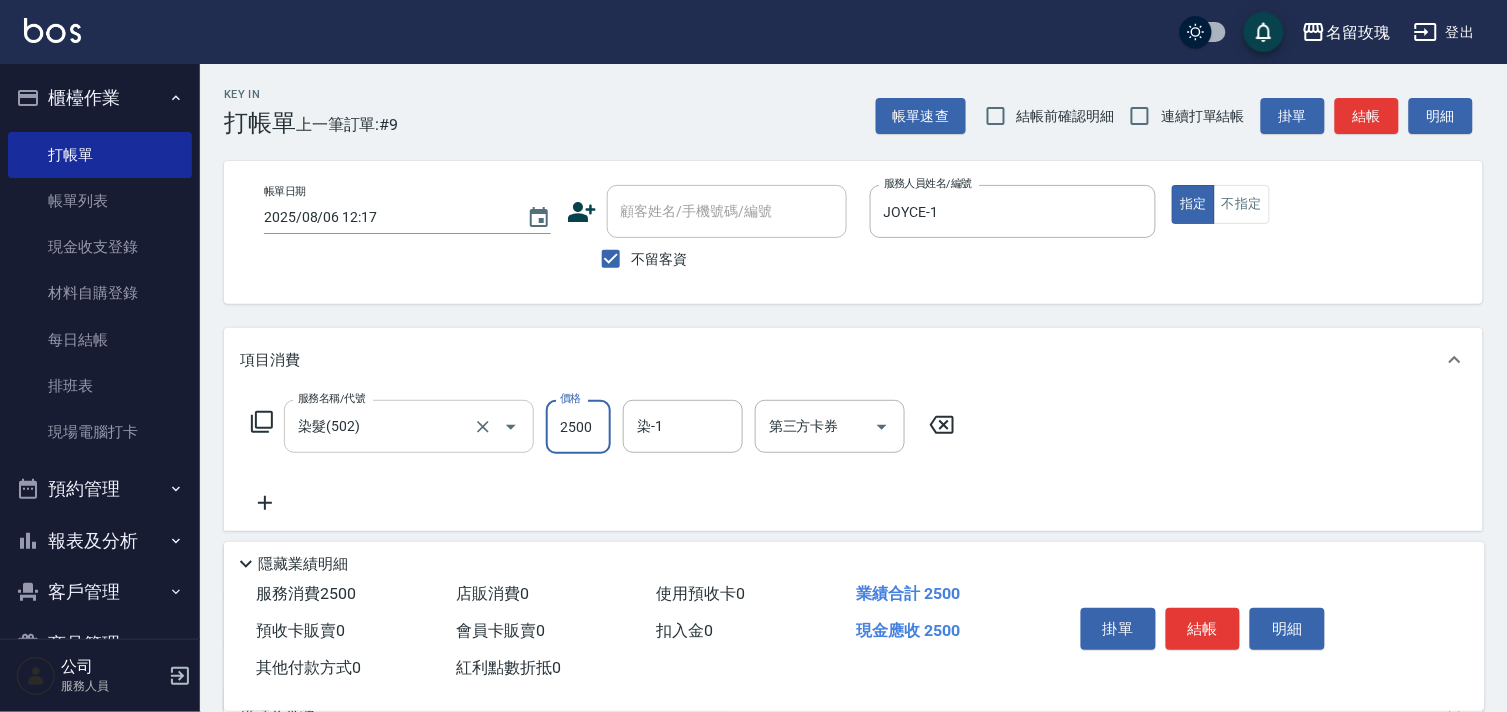 type on "2500" 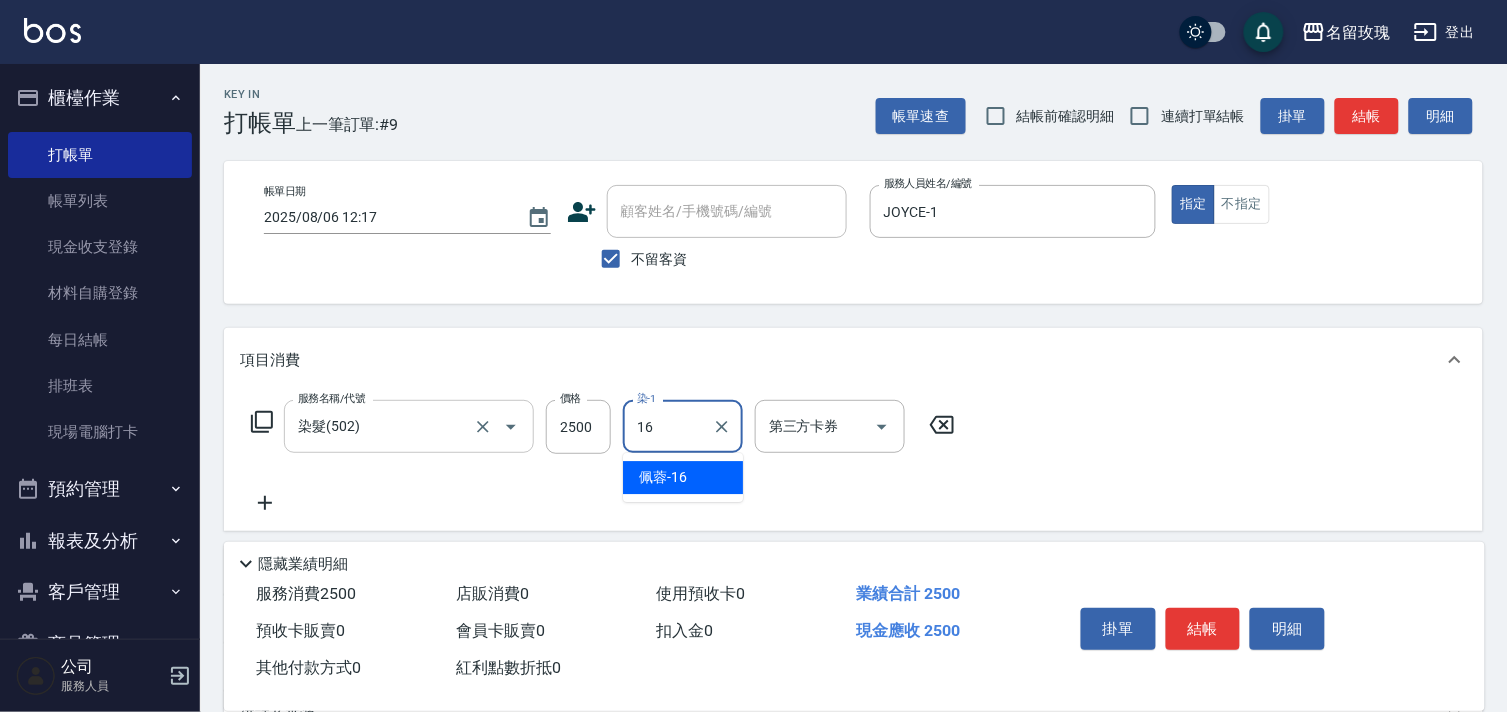 type on "佩蓉-16" 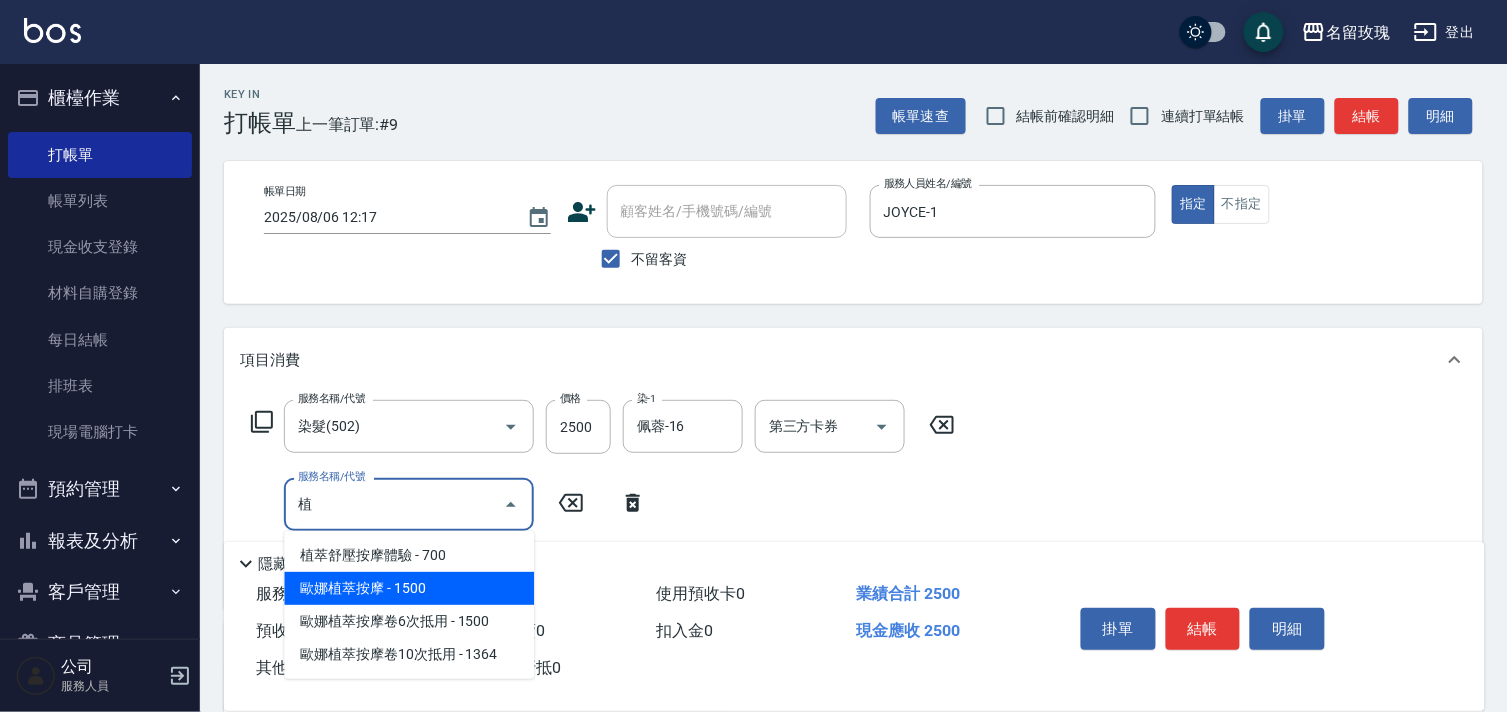 click on "歐娜植萃按摩 - 1500" at bounding box center (409, 588) 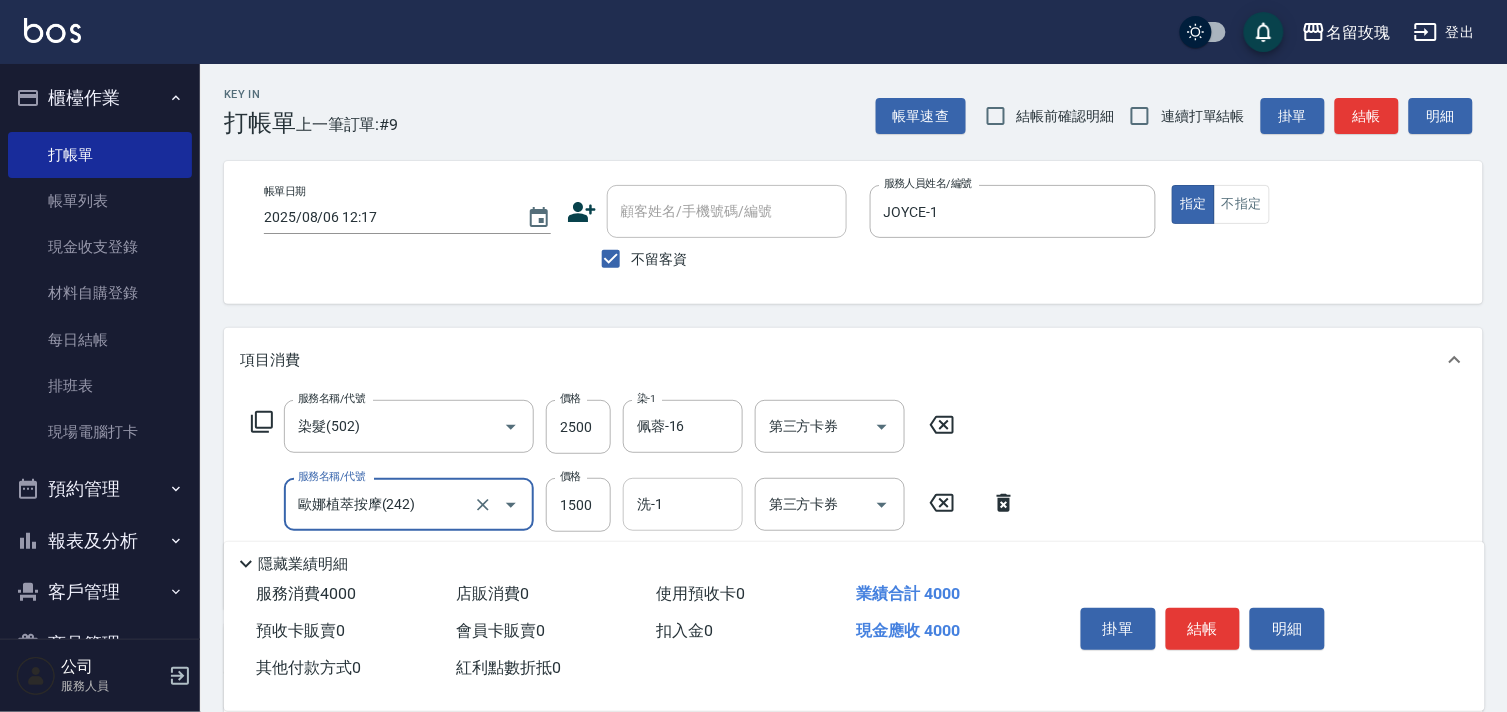 type on "歐娜植萃按摩(242)" 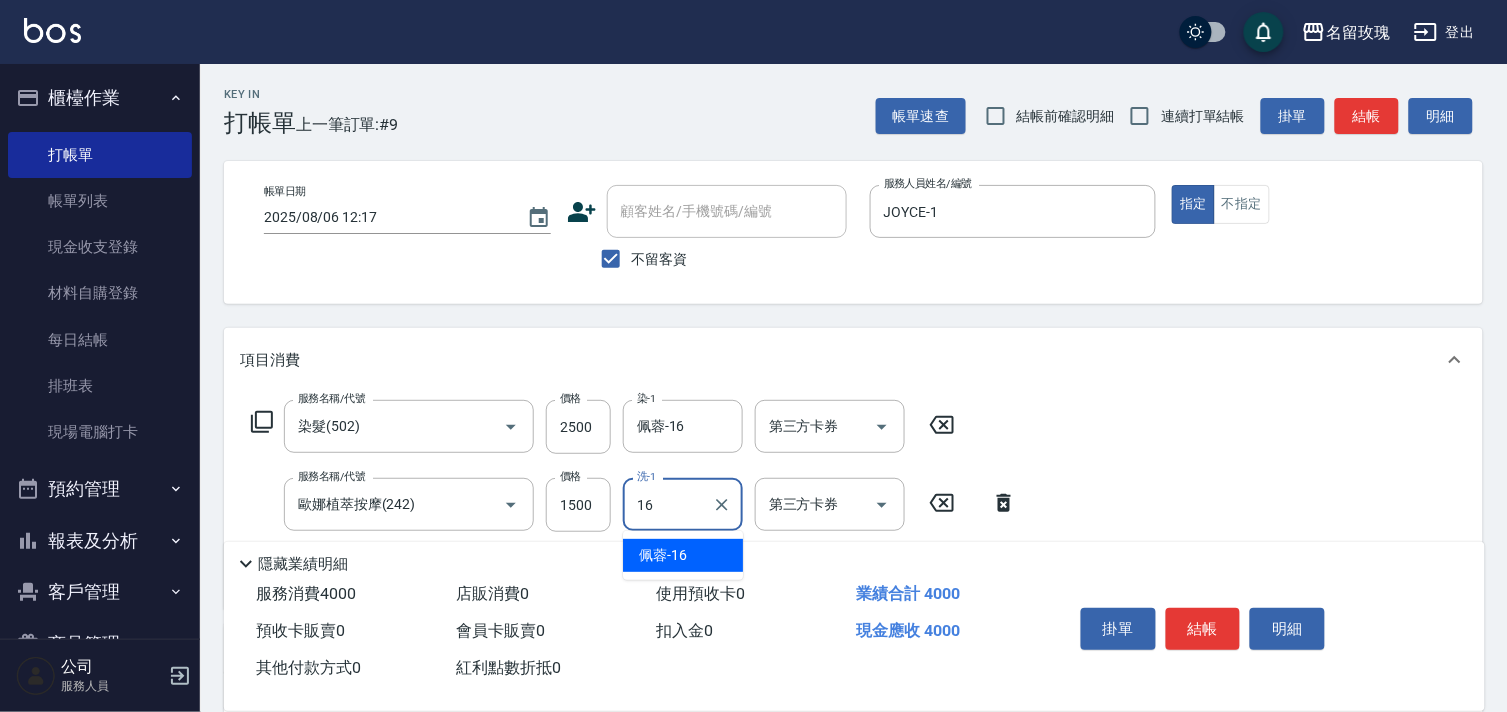 type on "佩蓉-16" 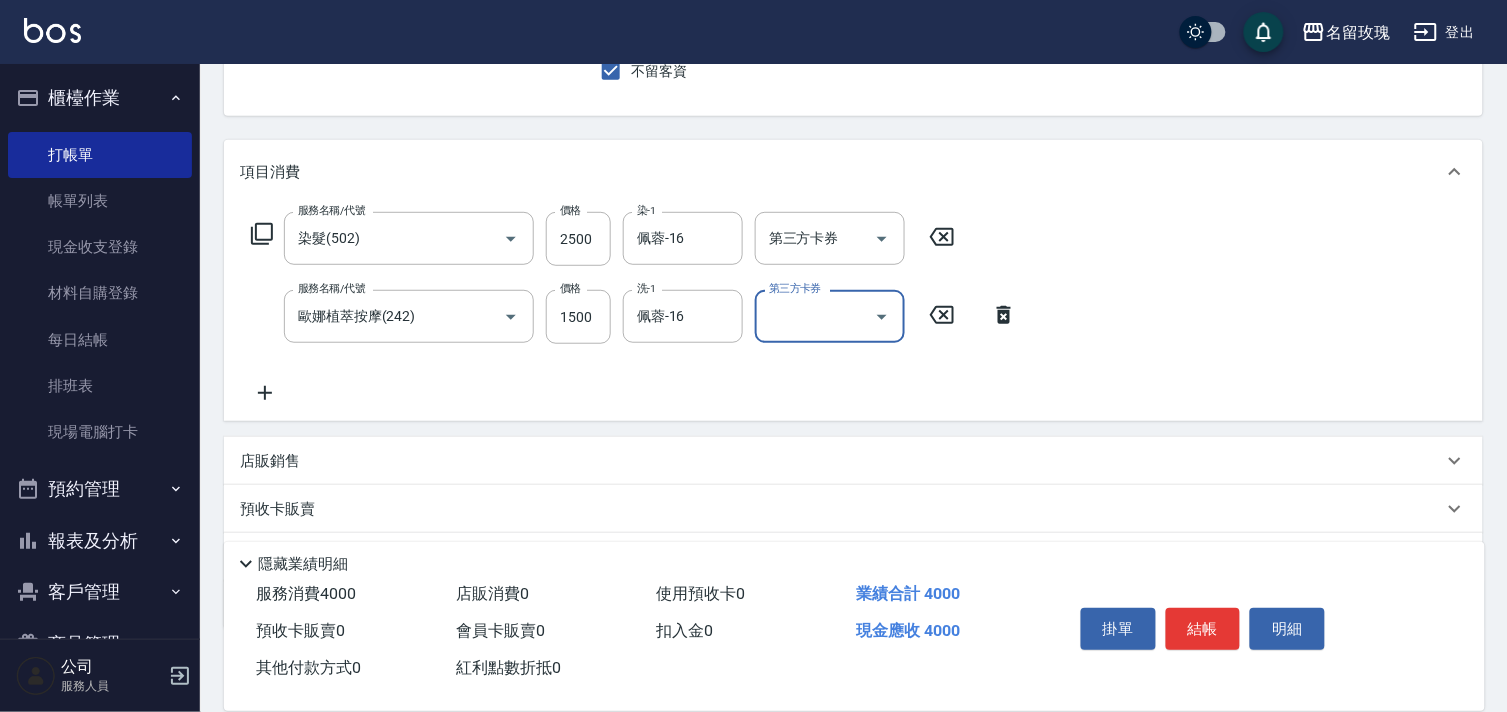 scroll, scrollTop: 294, scrollLeft: 0, axis: vertical 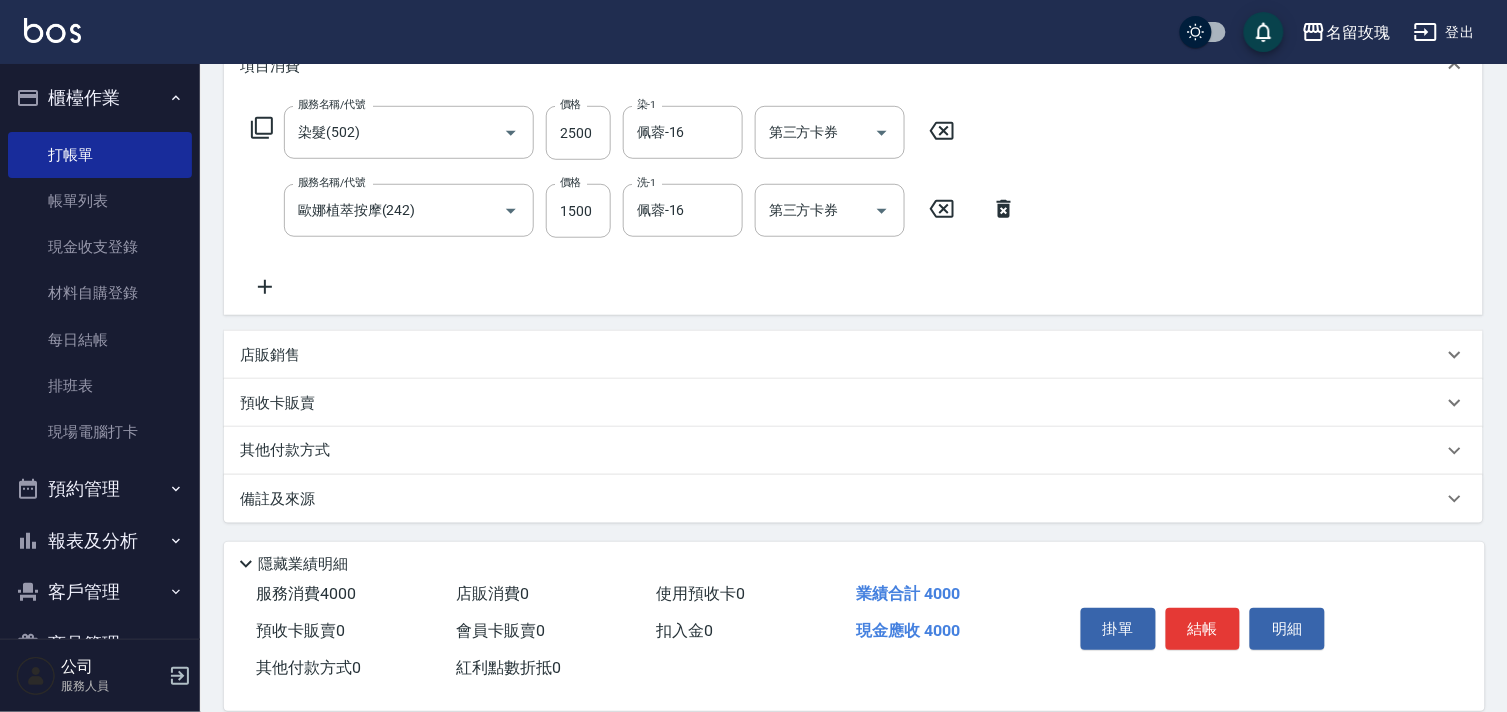 click on "其他付款方式" at bounding box center (290, 451) 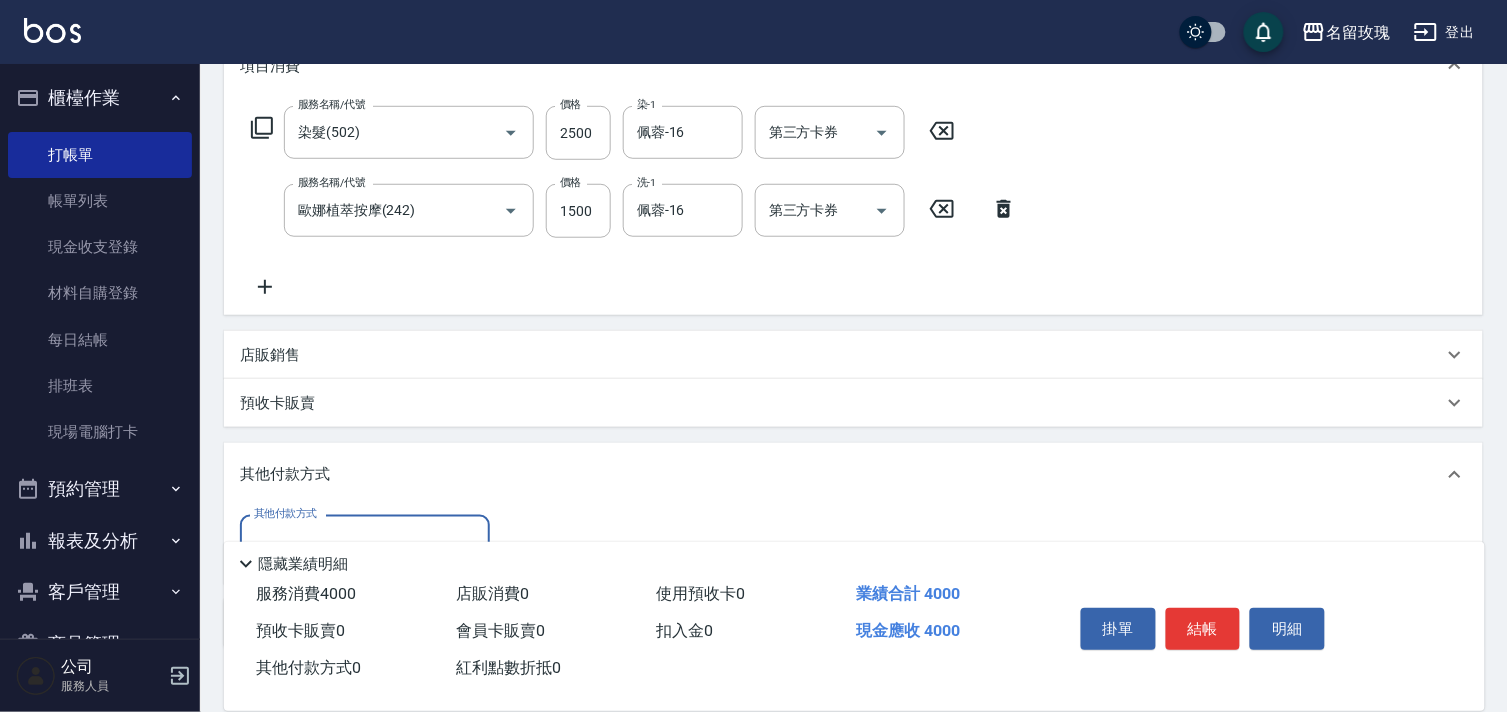 scroll, scrollTop: 333, scrollLeft: 0, axis: vertical 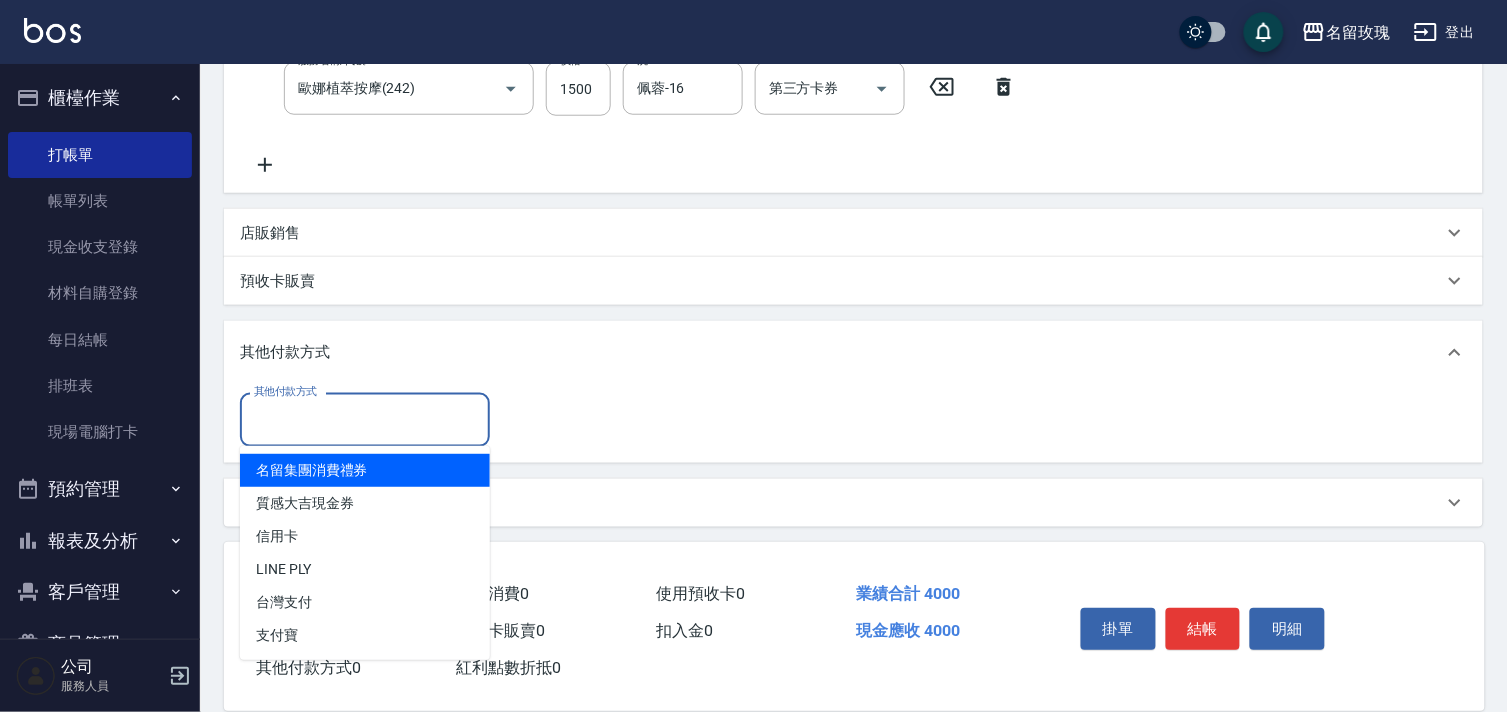 click on "其他付款方式" at bounding box center (365, 419) 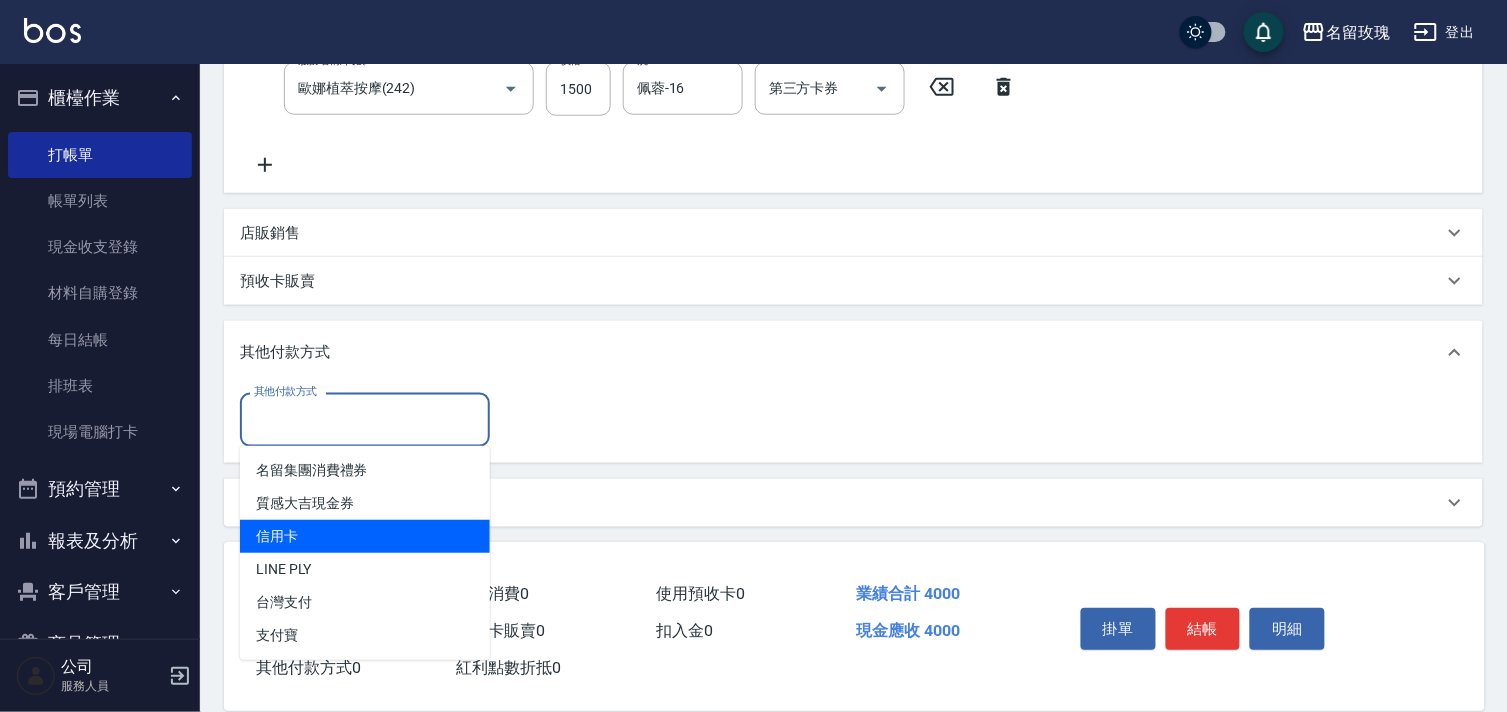 click on "信用卡" at bounding box center [365, 536] 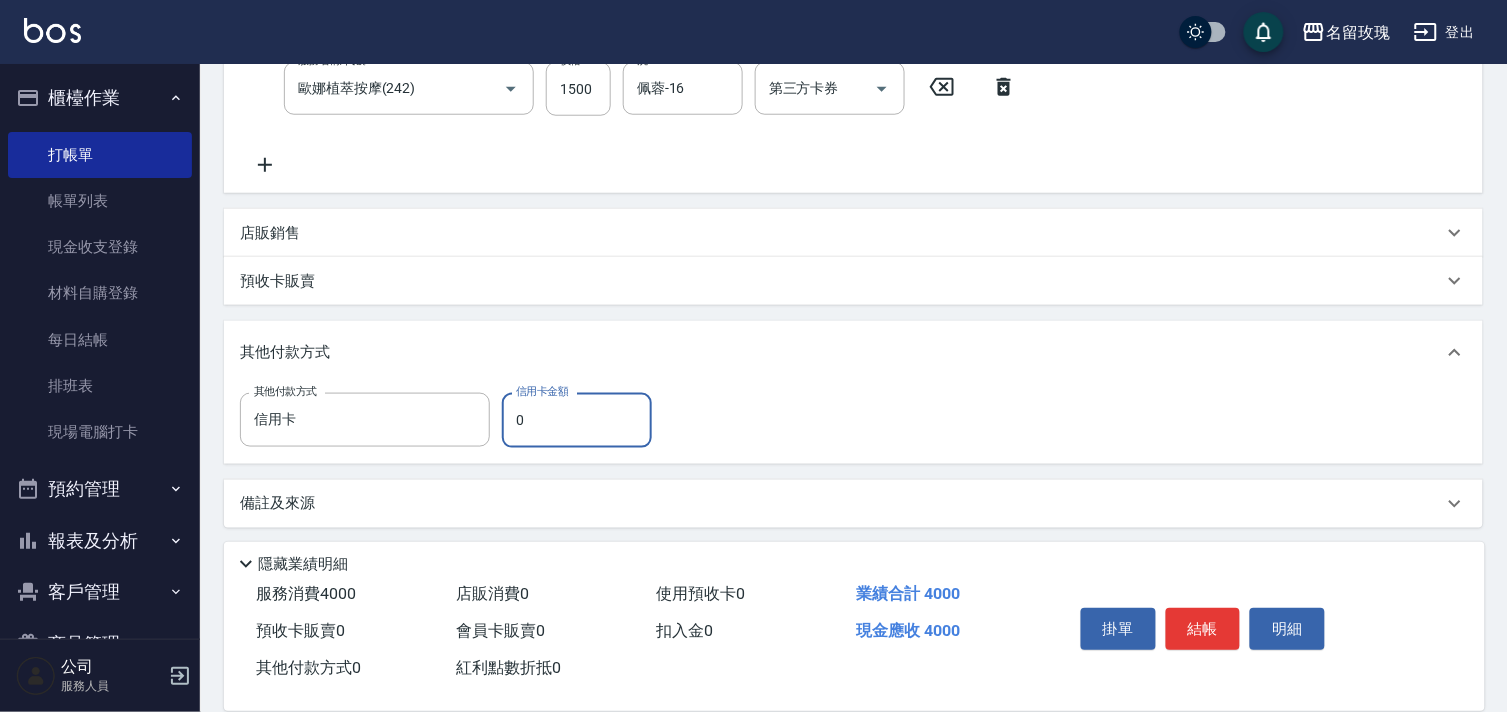 click on "0" at bounding box center [577, 420] 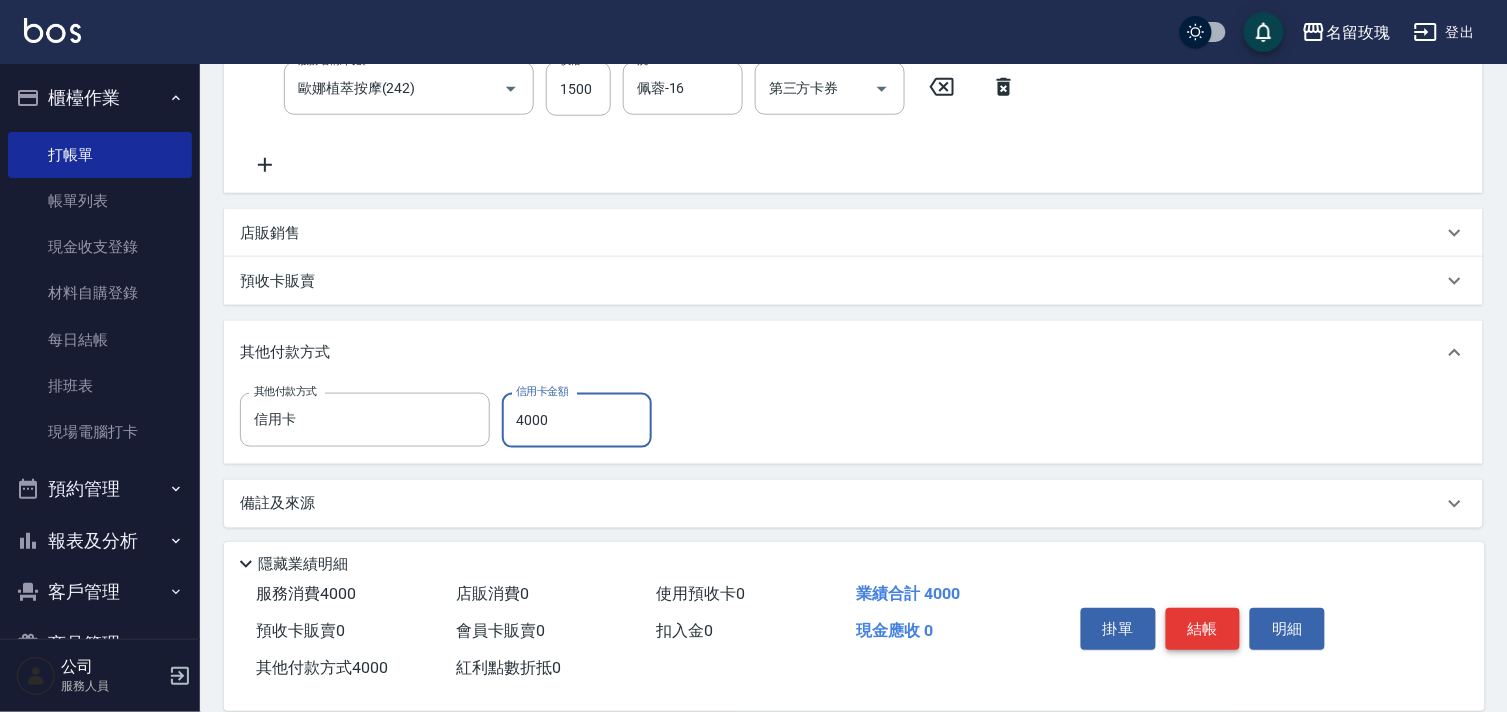 type on "4000" 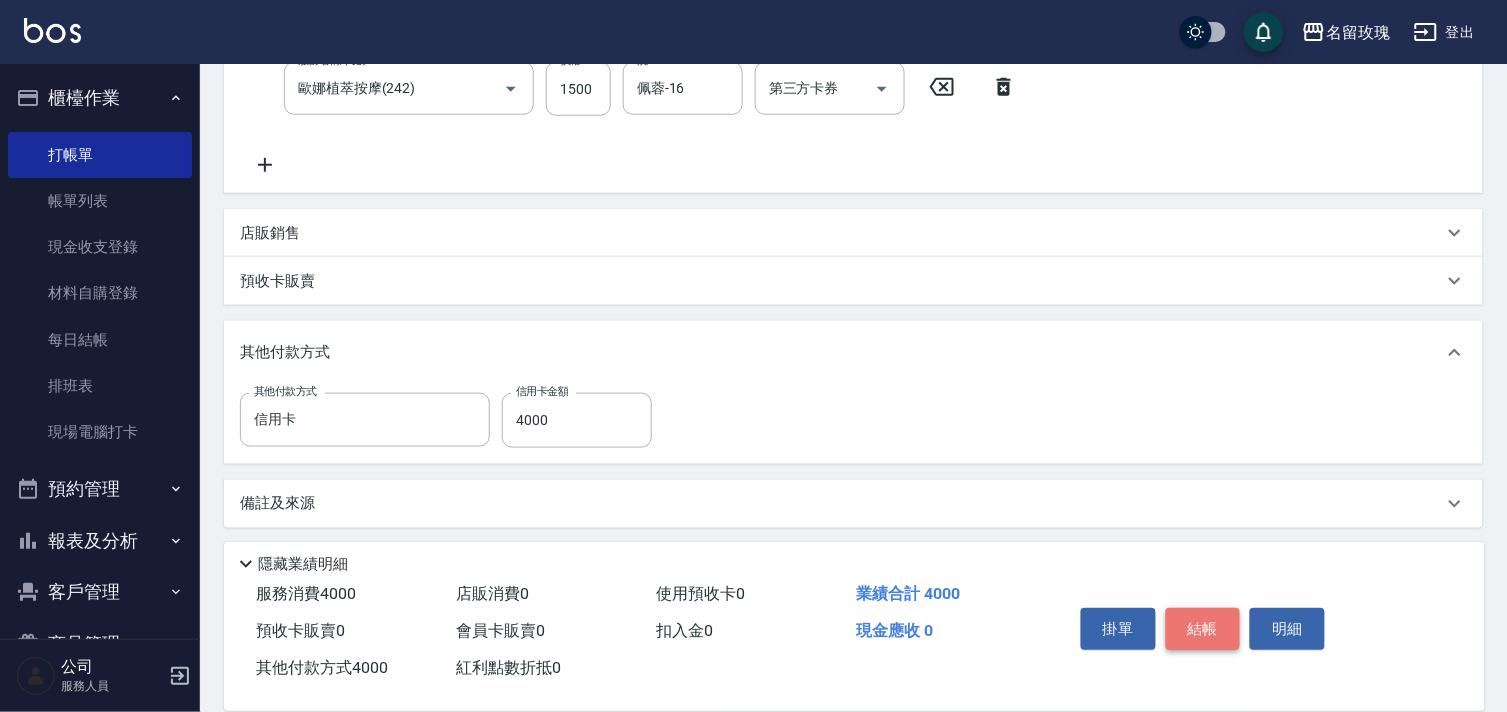 drag, startPoint x: 1202, startPoint y: 605, endPoint x: 1081, endPoint y: 615, distance: 121.41252 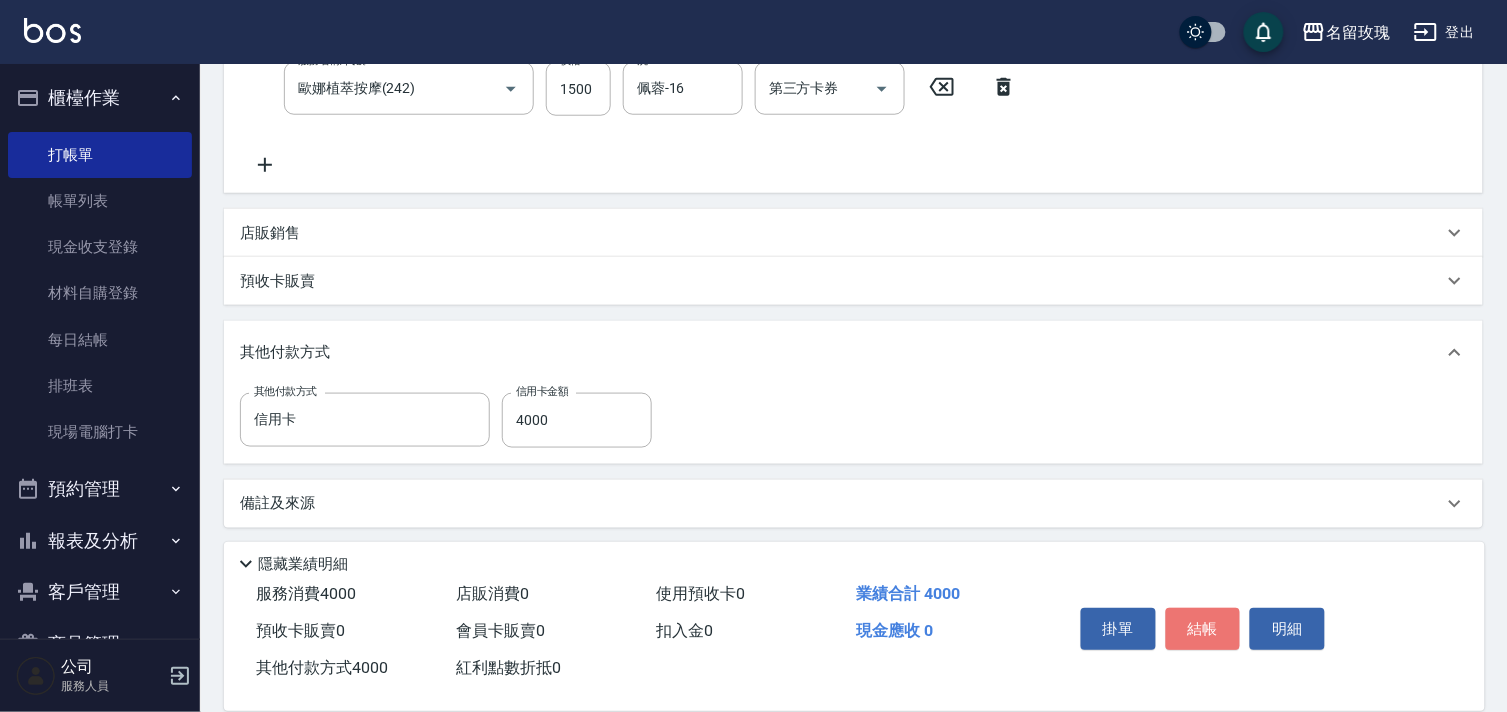 click on "結帳" at bounding box center (1203, 629) 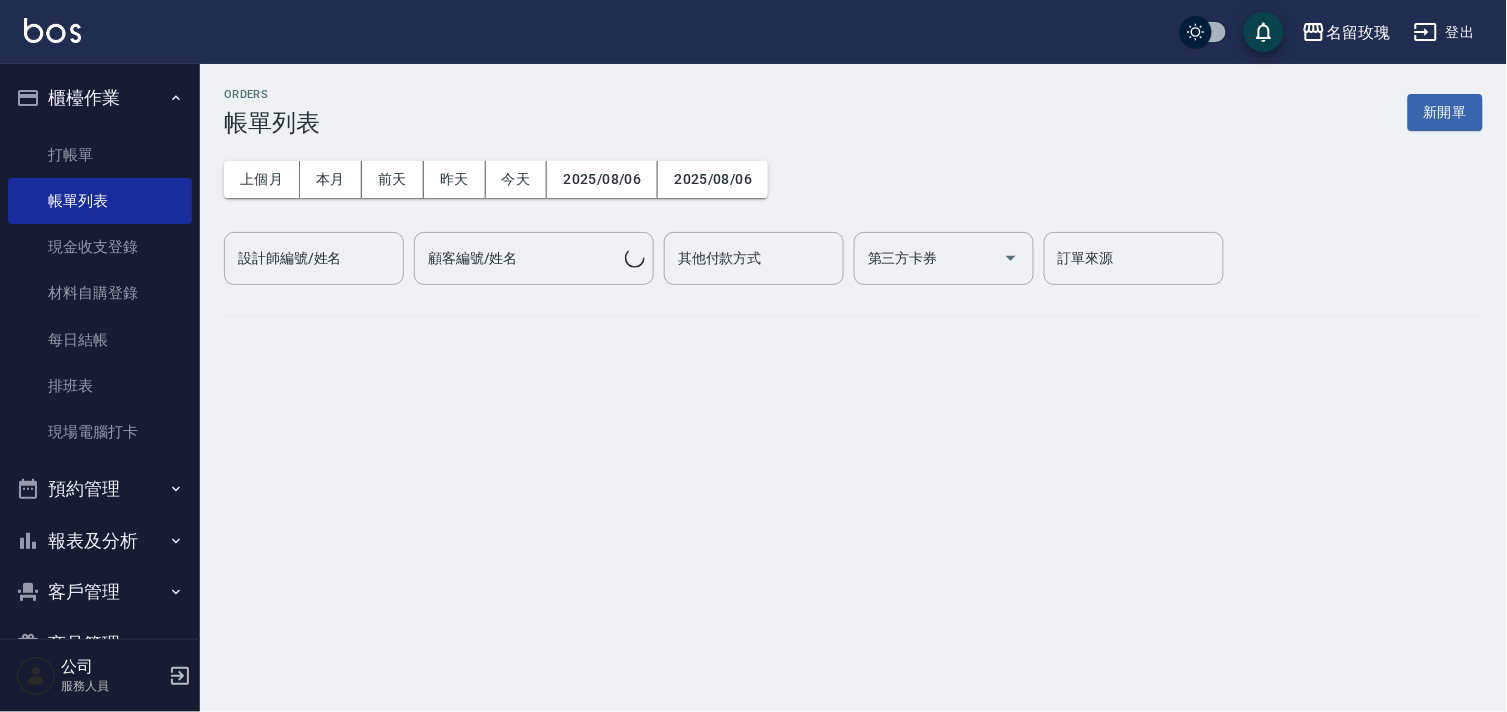 scroll, scrollTop: 0, scrollLeft: 0, axis: both 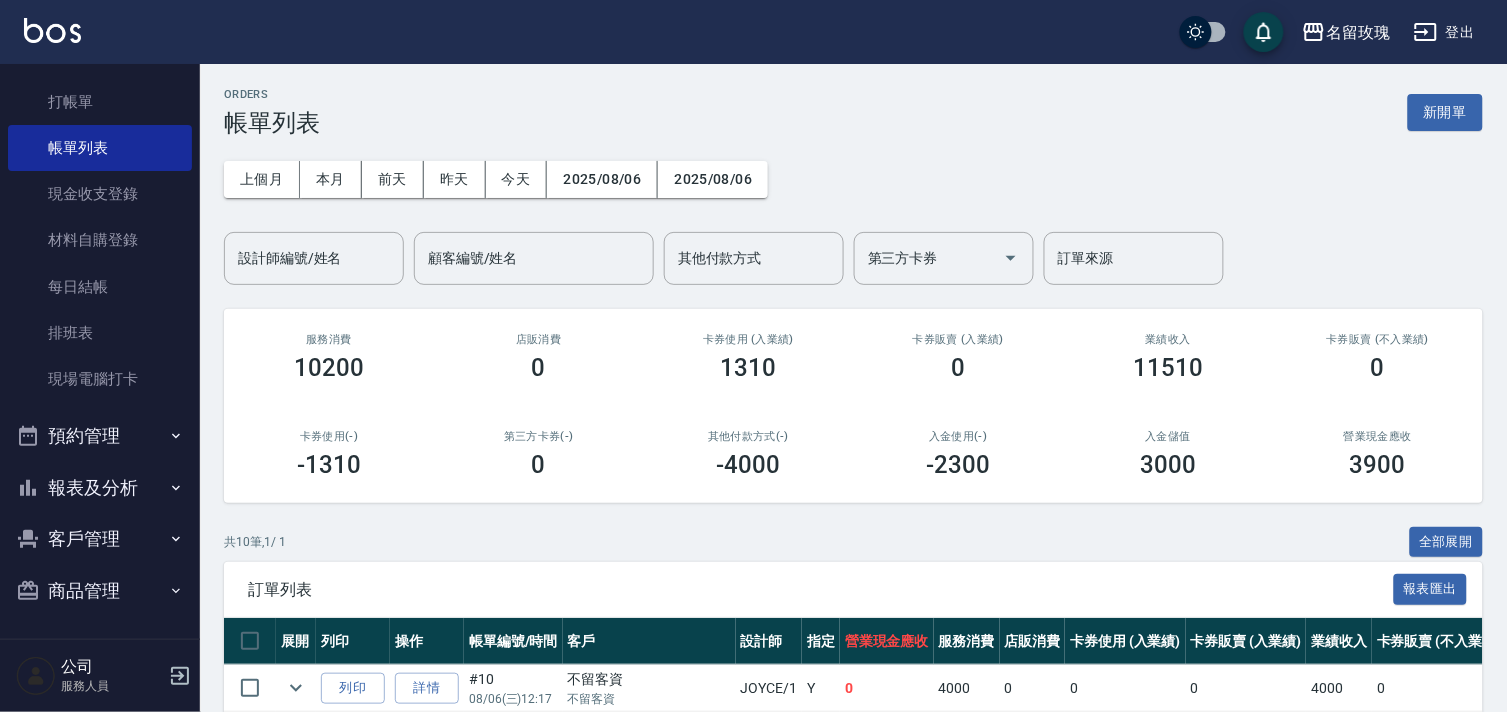 click on "報表及分析" at bounding box center (100, 488) 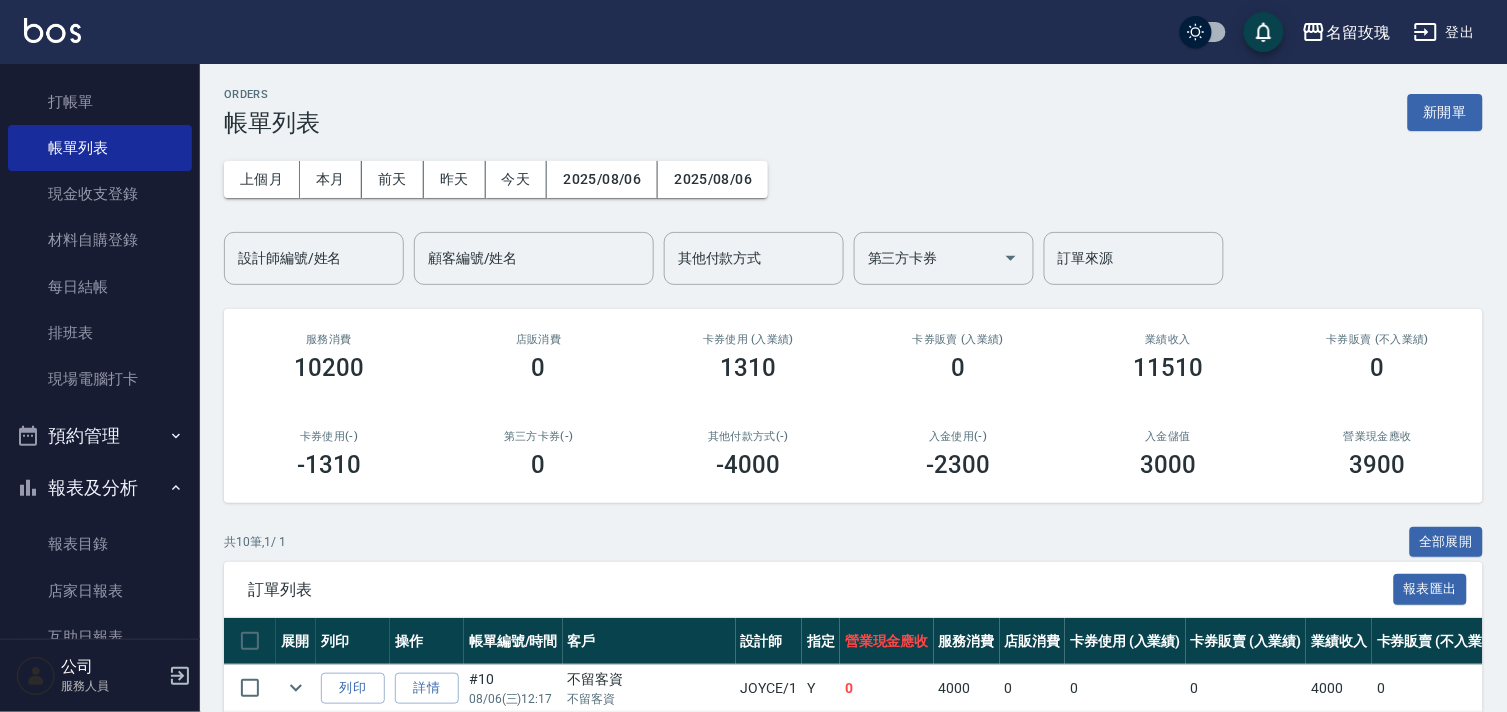 scroll, scrollTop: 421, scrollLeft: 0, axis: vertical 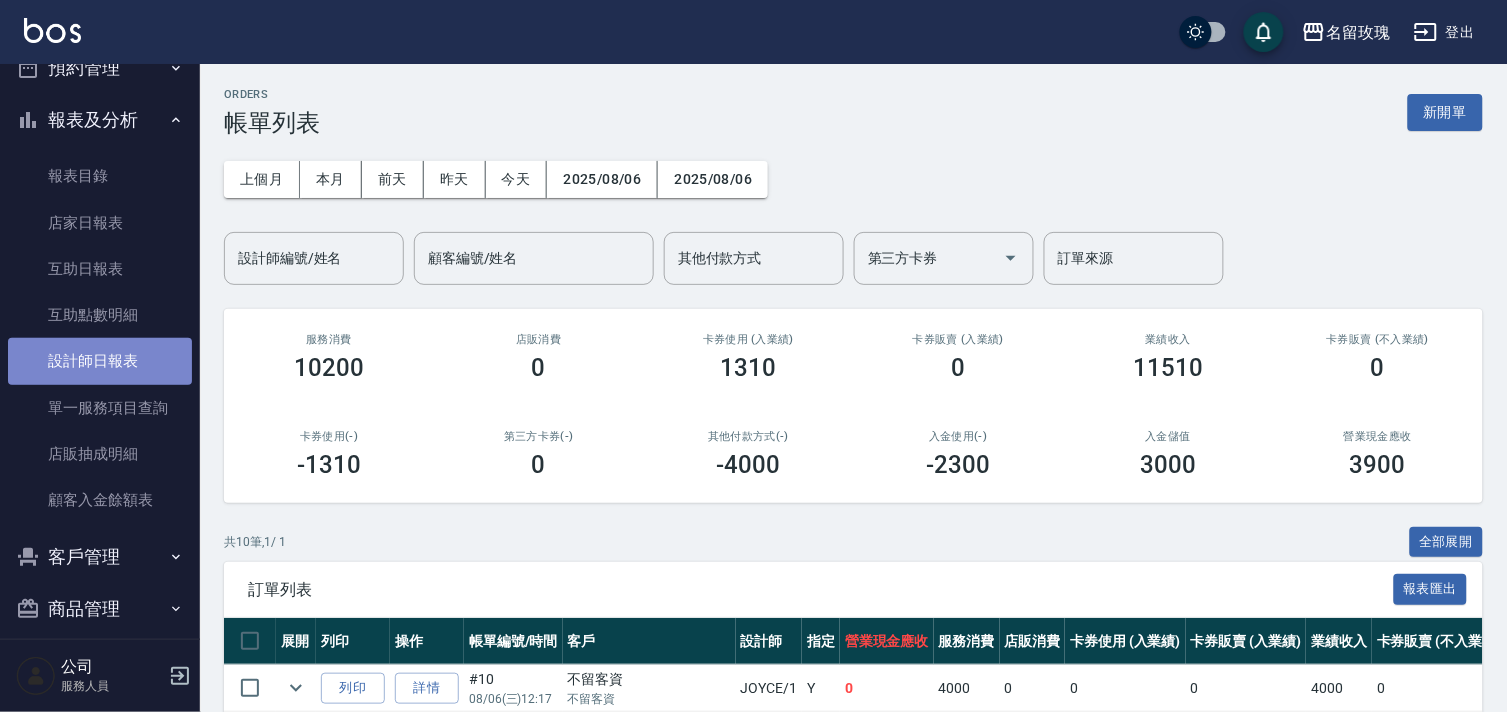 click on "設計師日報表" at bounding box center [100, 361] 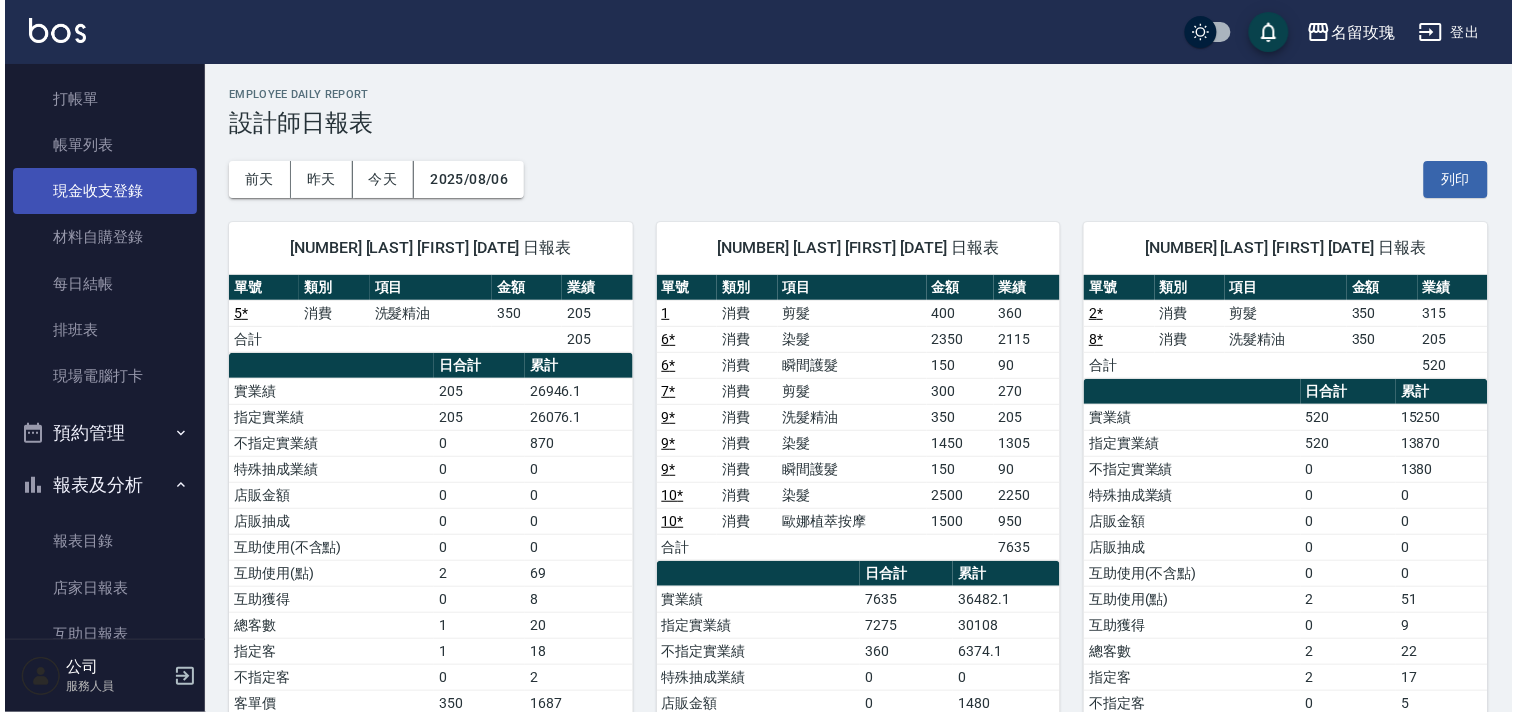scroll, scrollTop: 0, scrollLeft: 0, axis: both 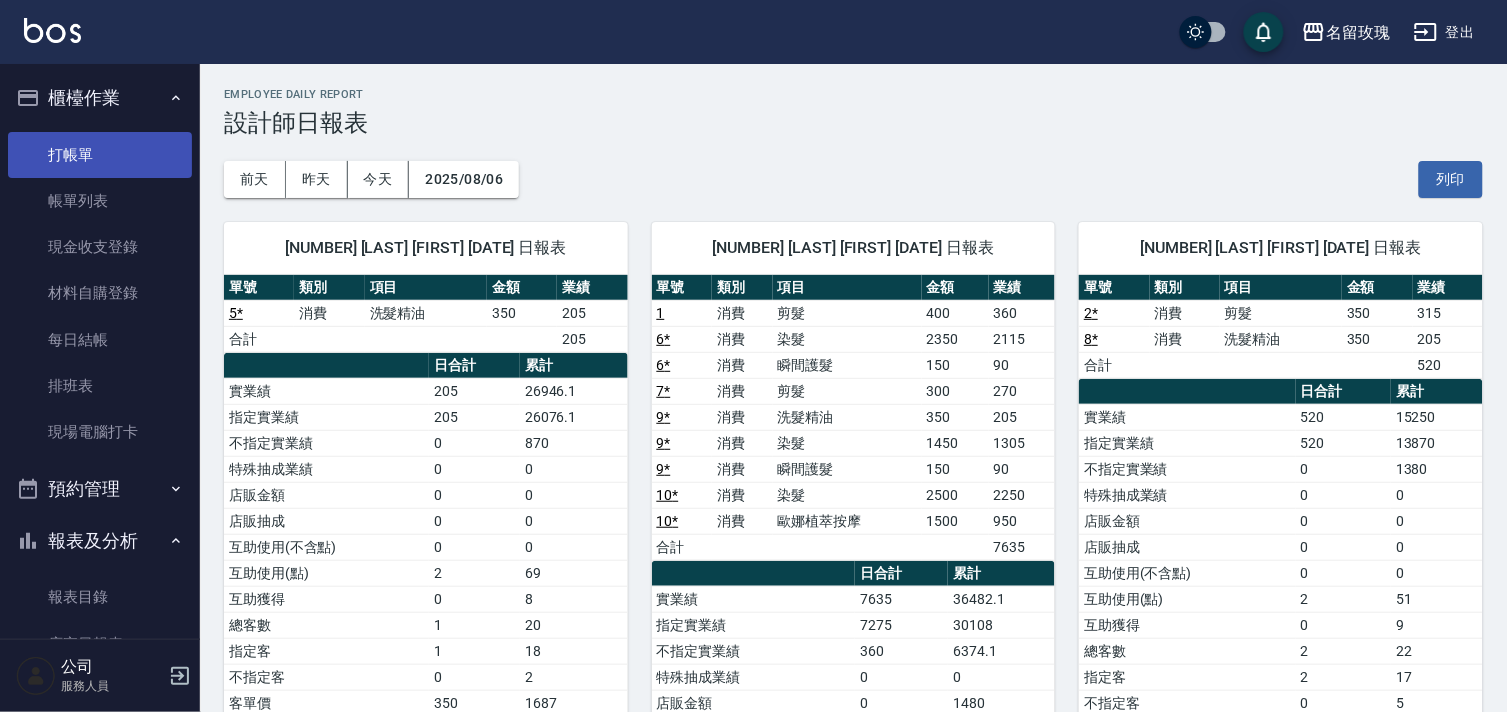 click on "打帳單" at bounding box center (100, 155) 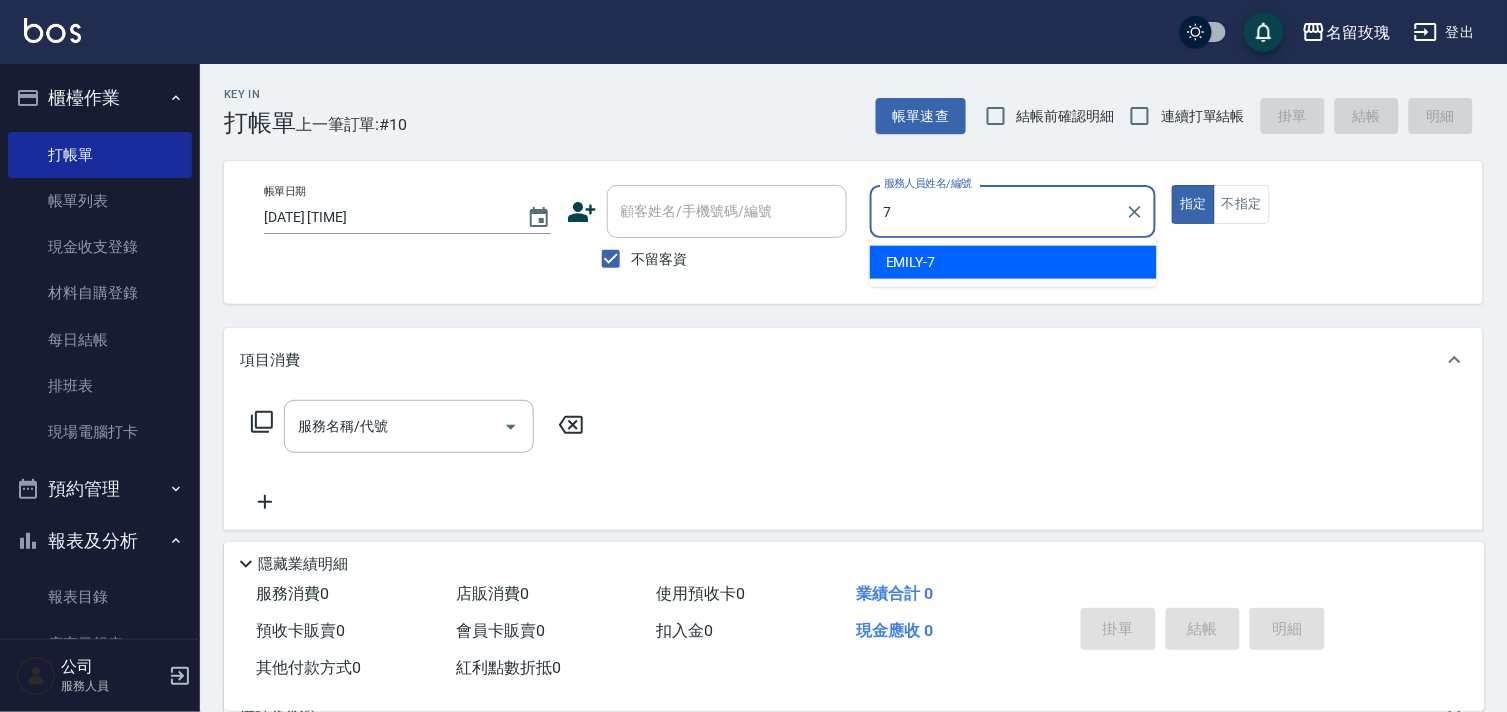 click on "EMILY -7" at bounding box center (1013, 262) 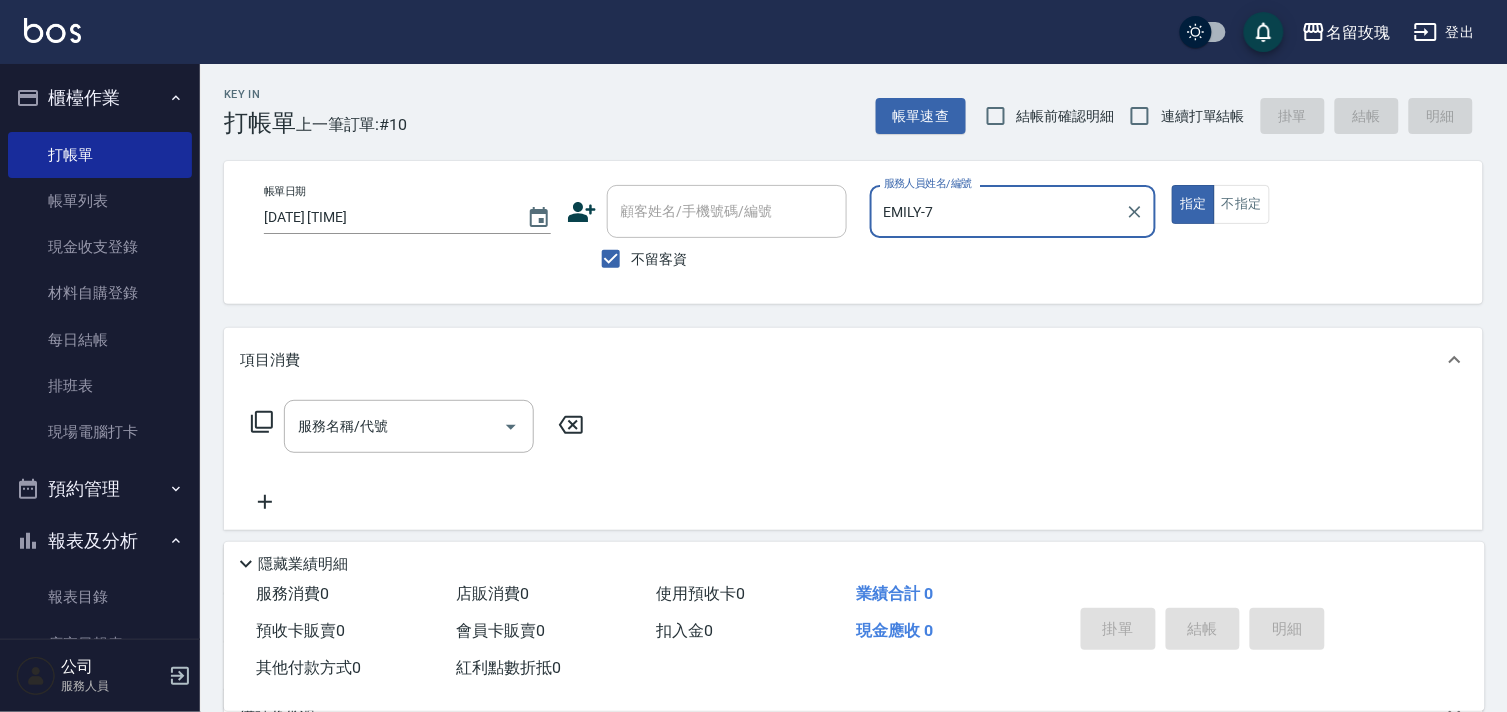 type on "EMILY-7" 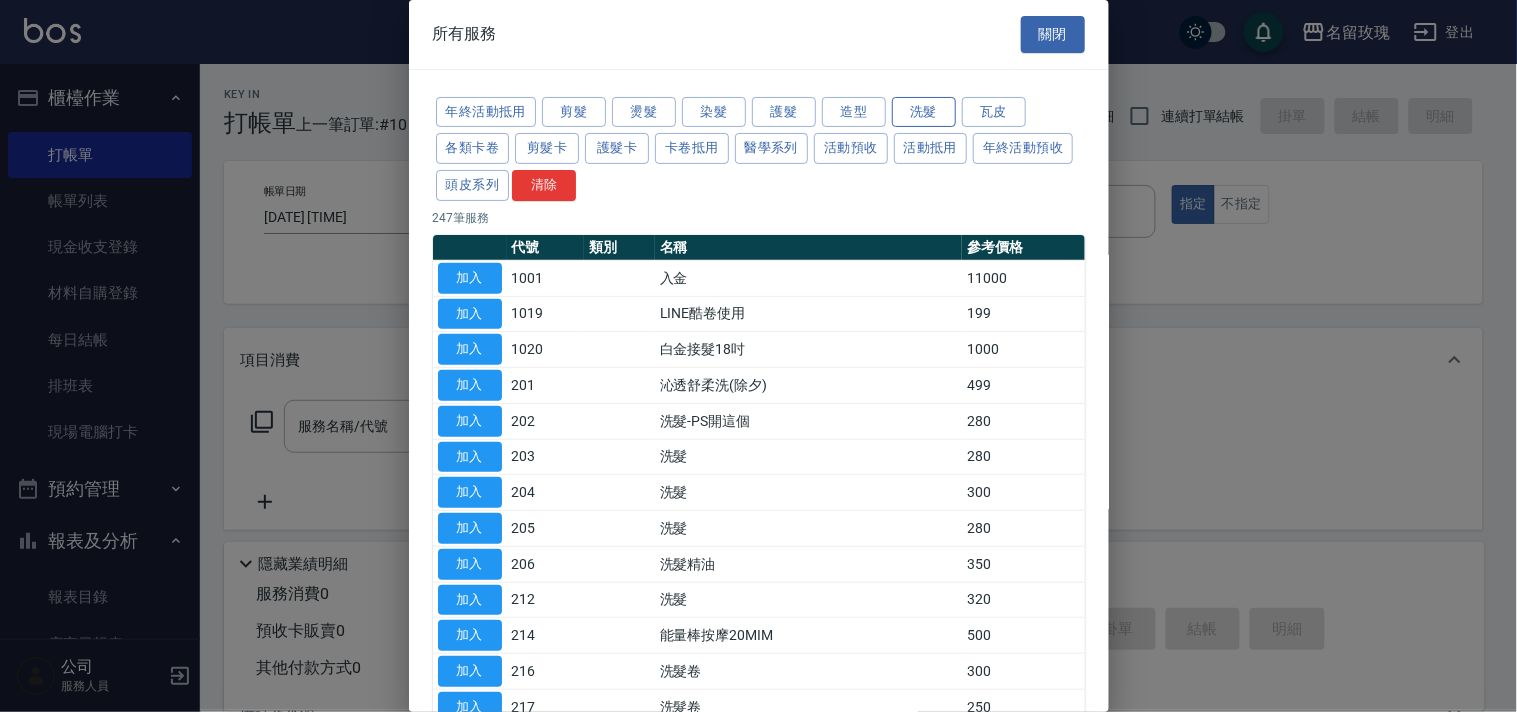 click on "洗髮" at bounding box center [924, 112] 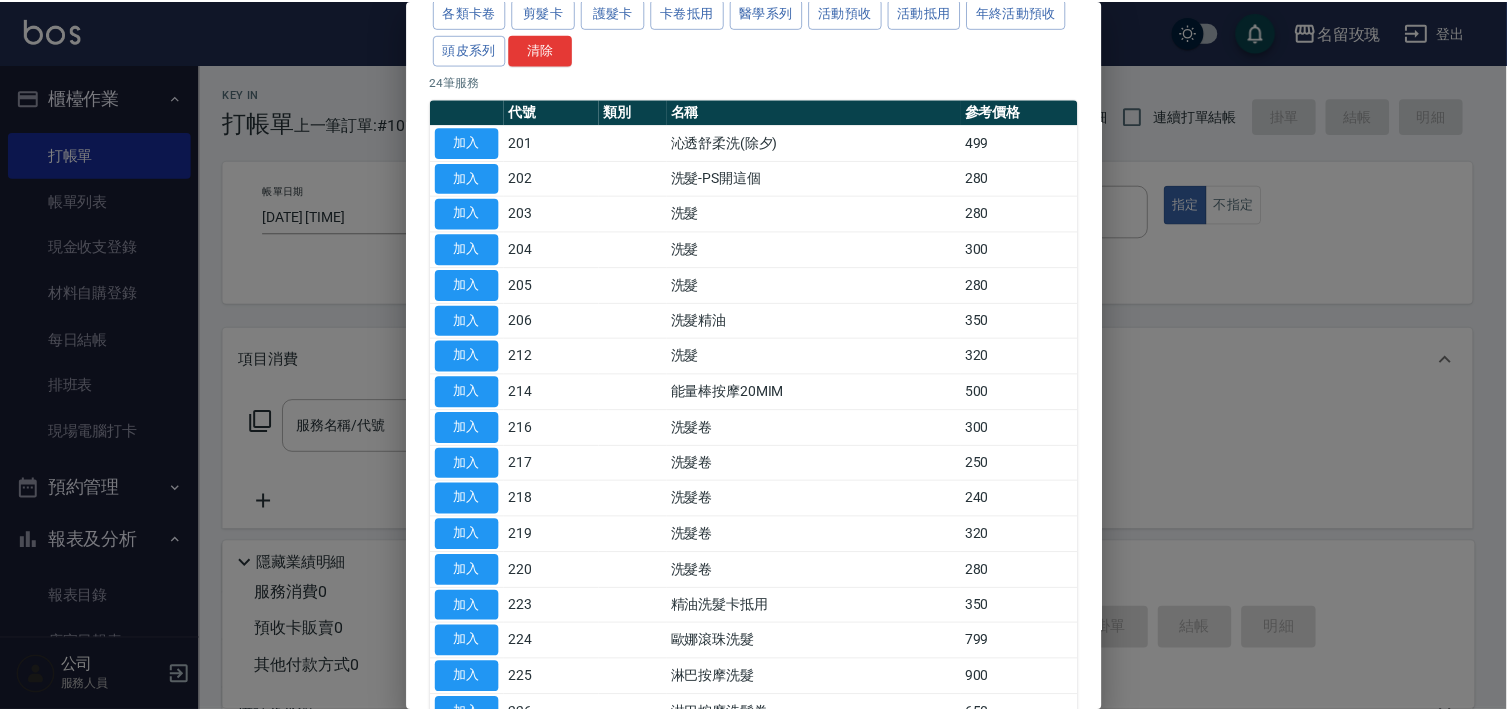 scroll, scrollTop: 333, scrollLeft: 0, axis: vertical 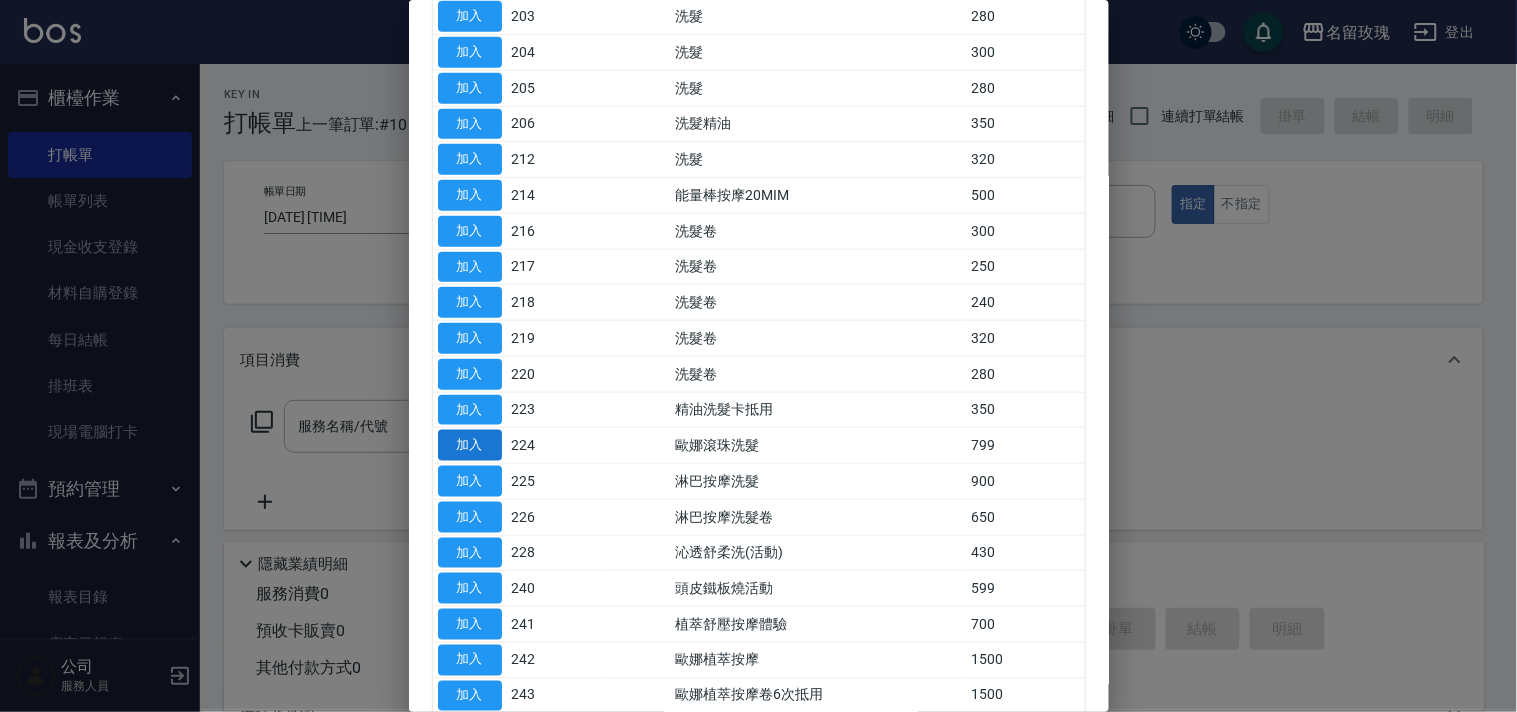 click on "加入" at bounding box center [470, 445] 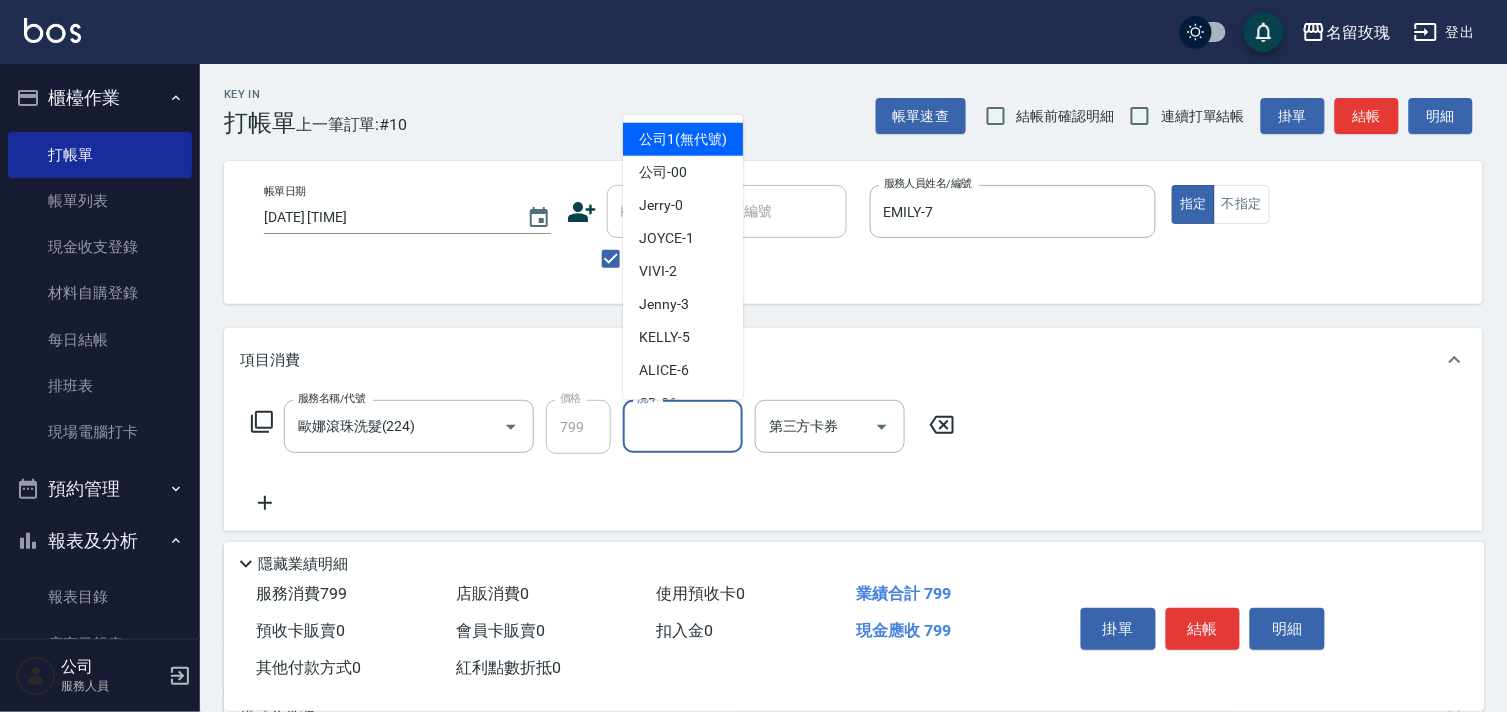 drag, startPoint x: 668, startPoint y: 430, endPoint x: 655, endPoint y: 382, distance: 49.729267 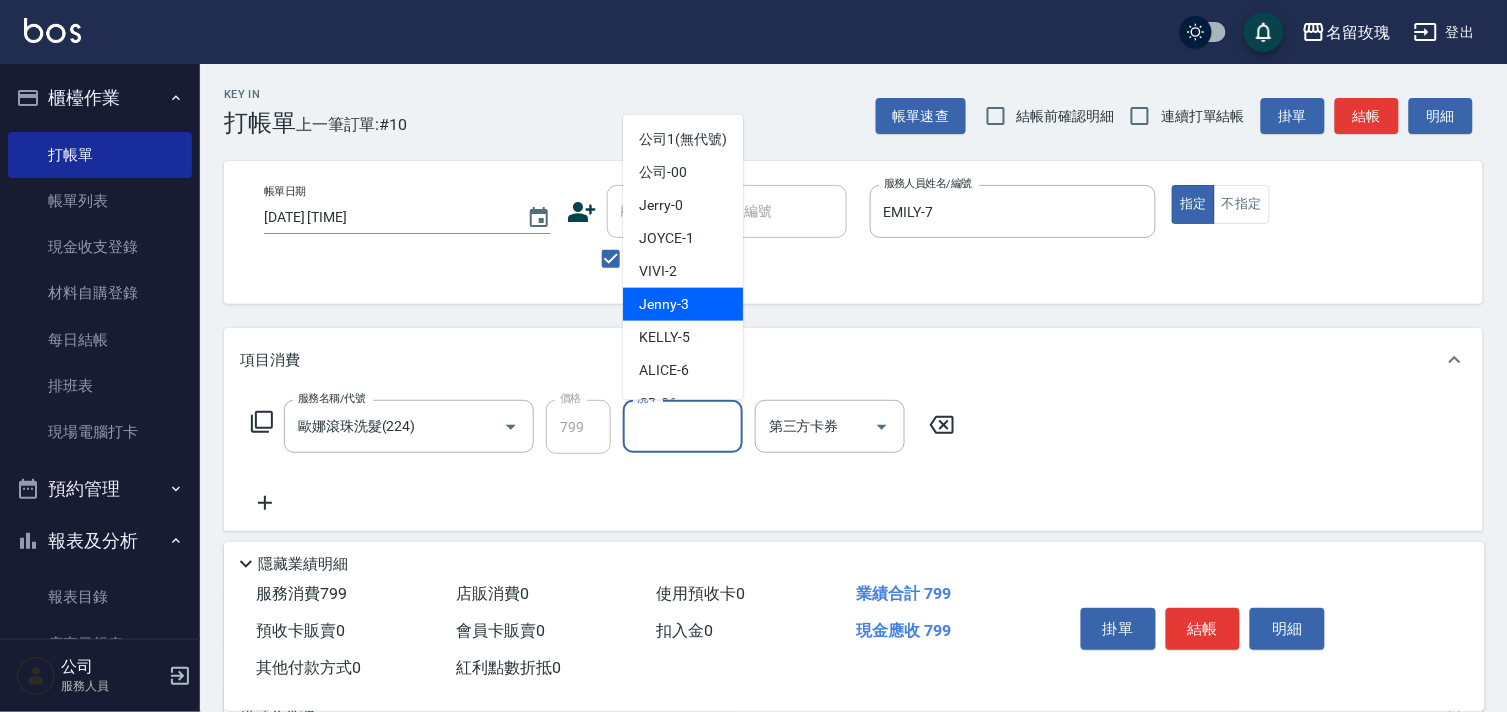 scroll, scrollTop: 111, scrollLeft: 0, axis: vertical 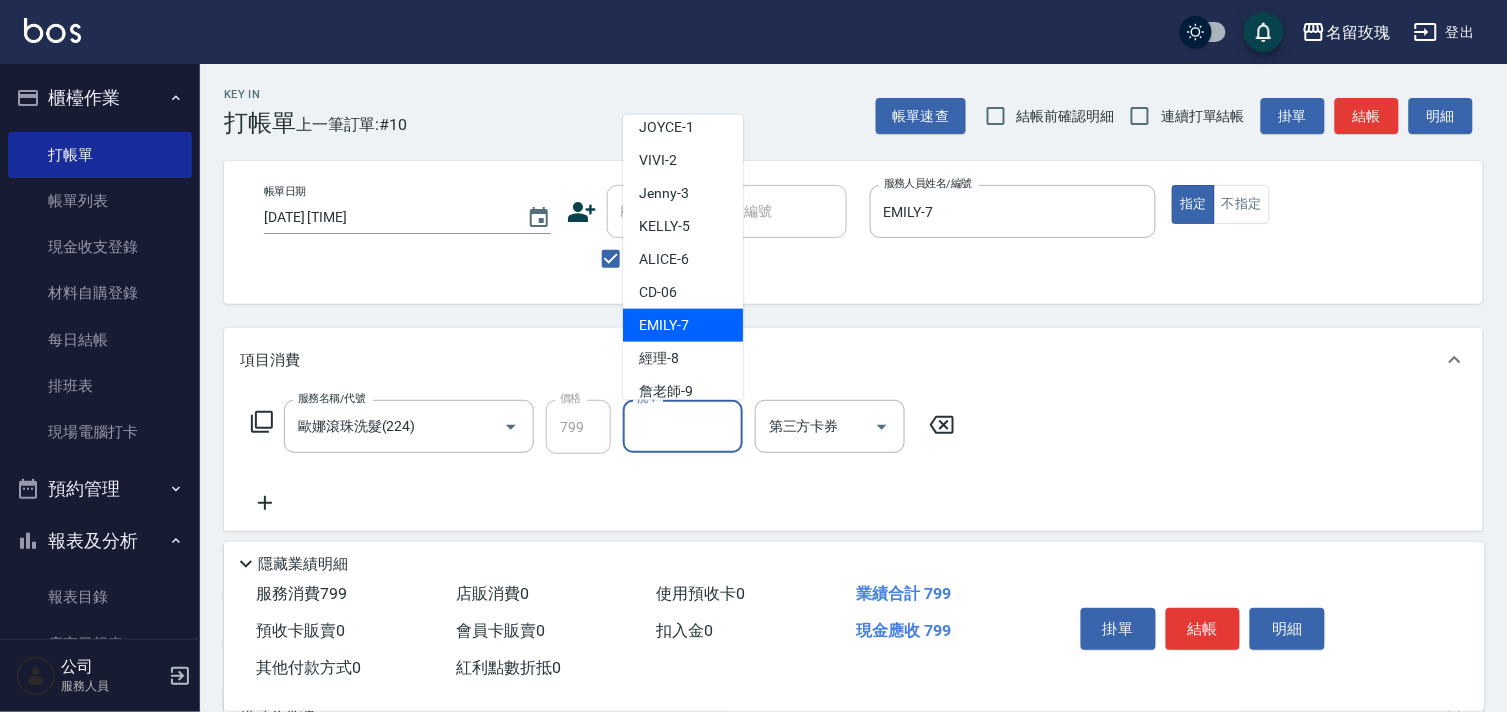 drag, startPoint x: 682, startPoint y: 343, endPoint x: 616, endPoint y: 341, distance: 66.0303 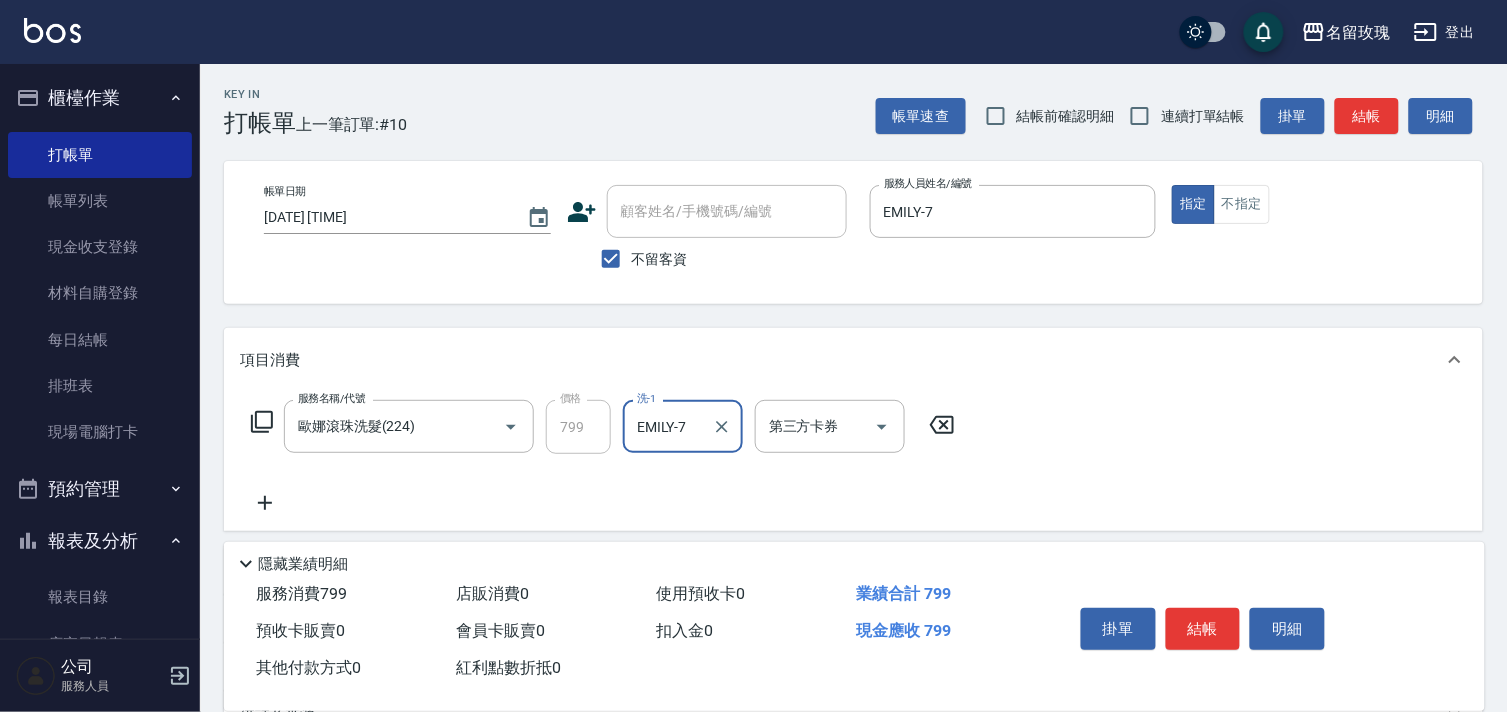 click 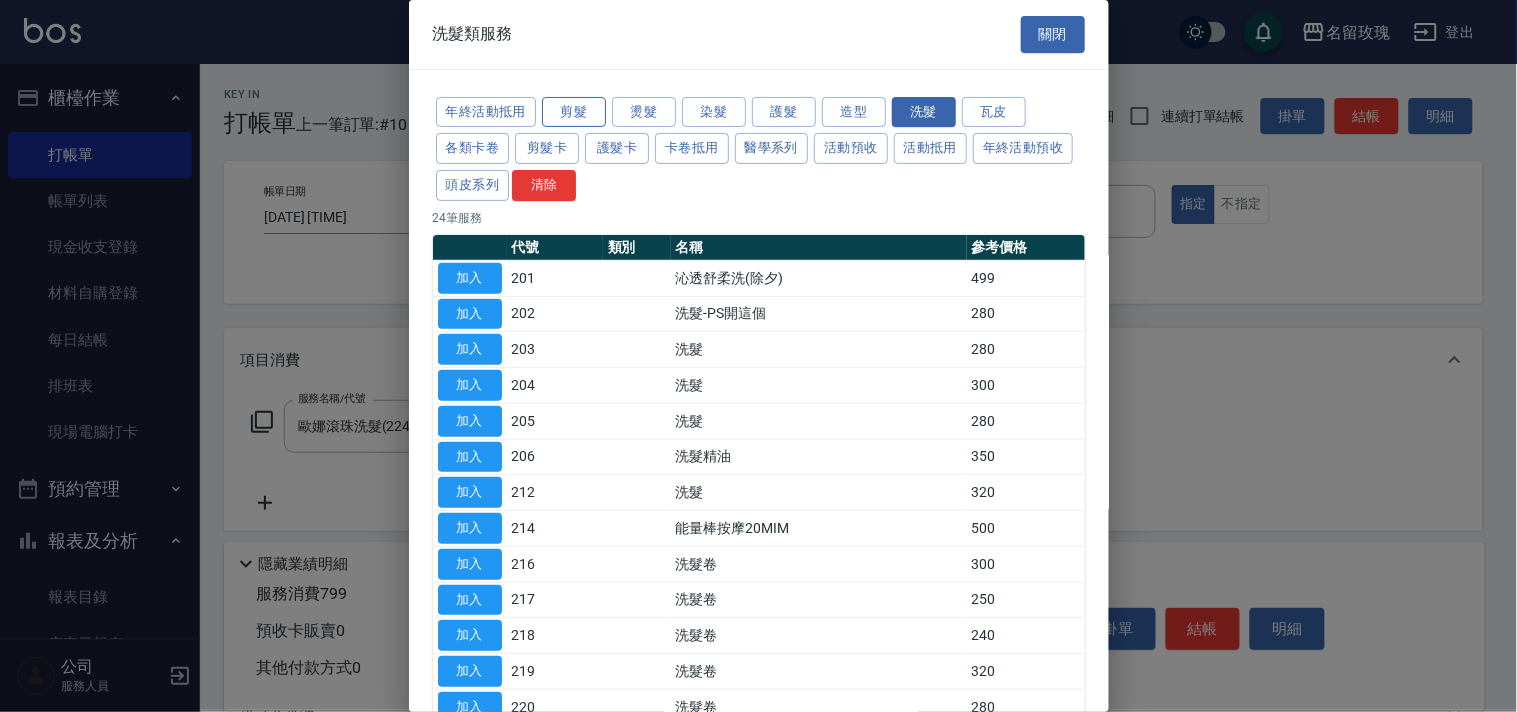 click on "剪髮" at bounding box center [574, 112] 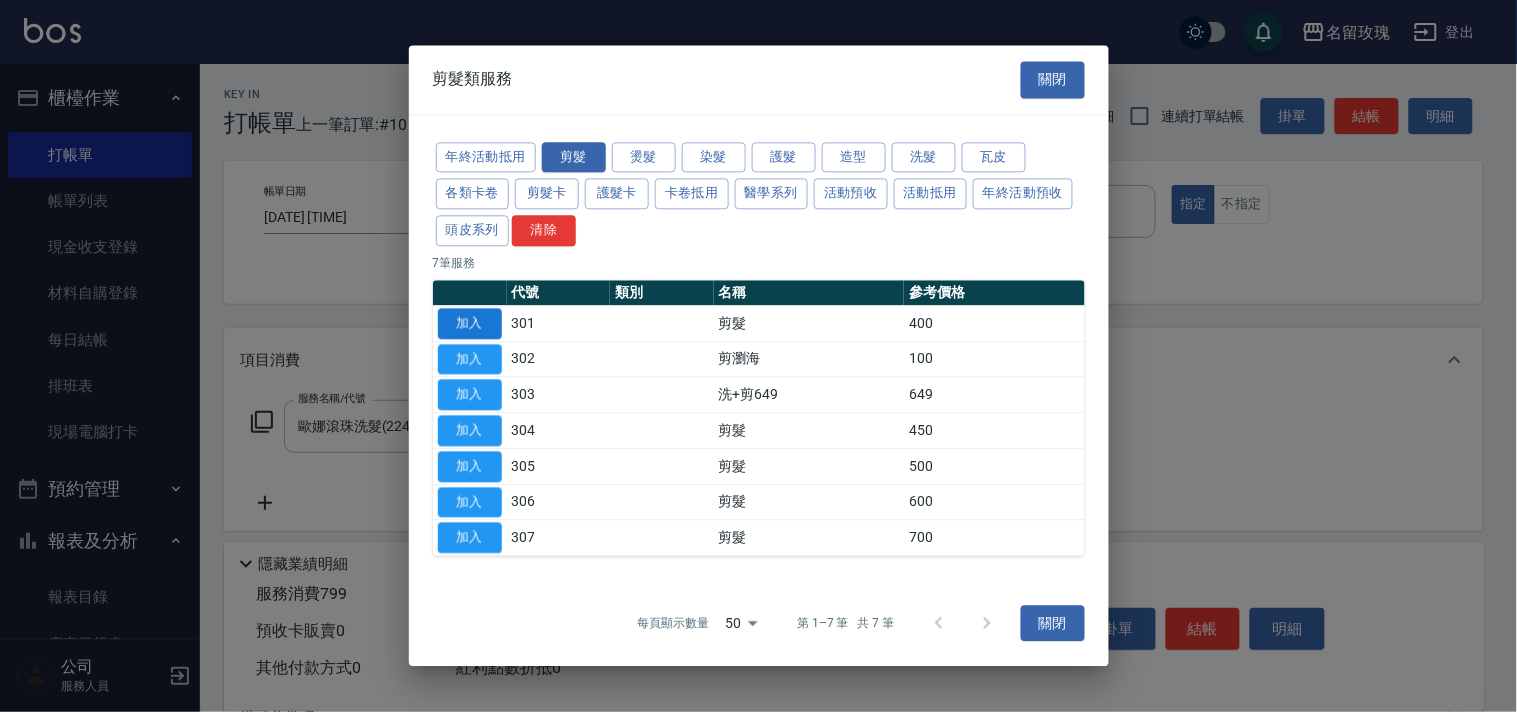 click on "加入" at bounding box center [470, 323] 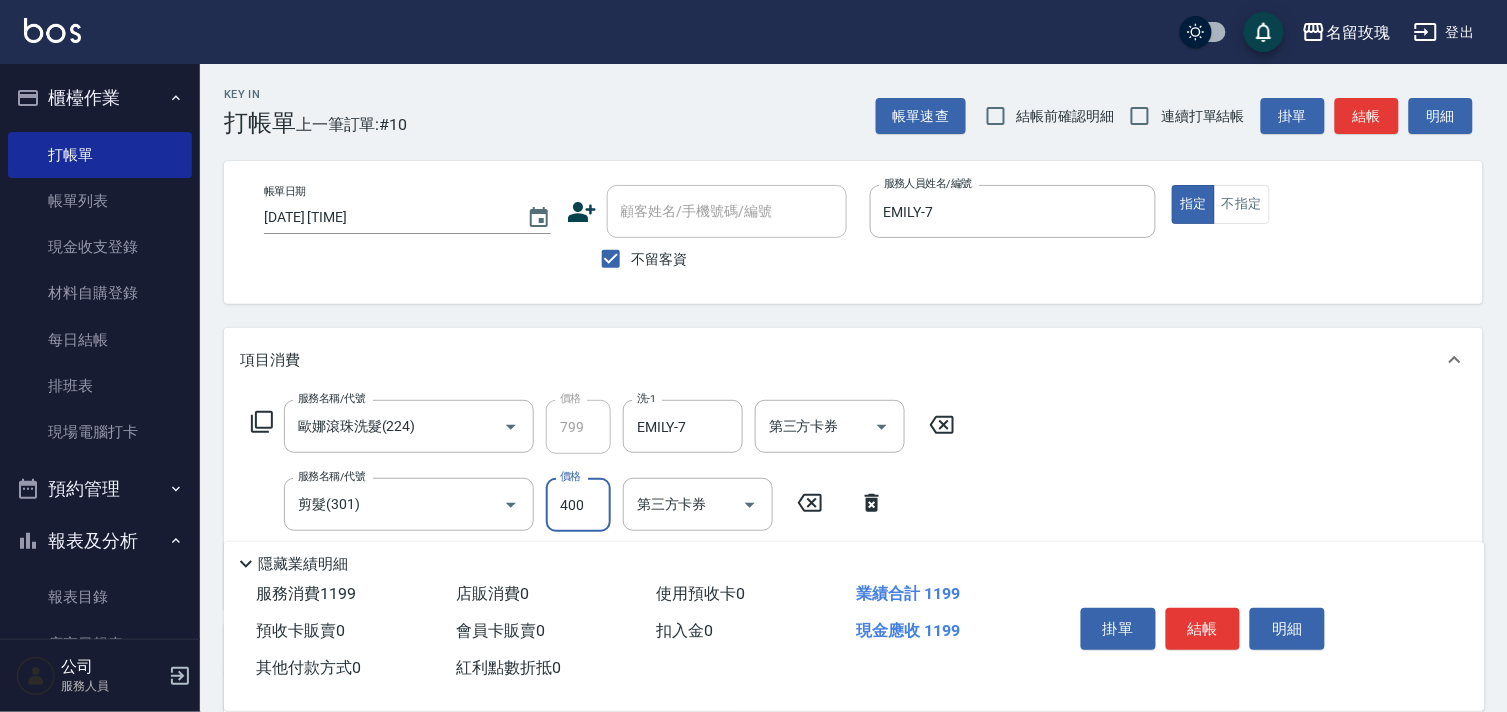 click on "400" at bounding box center [578, 505] 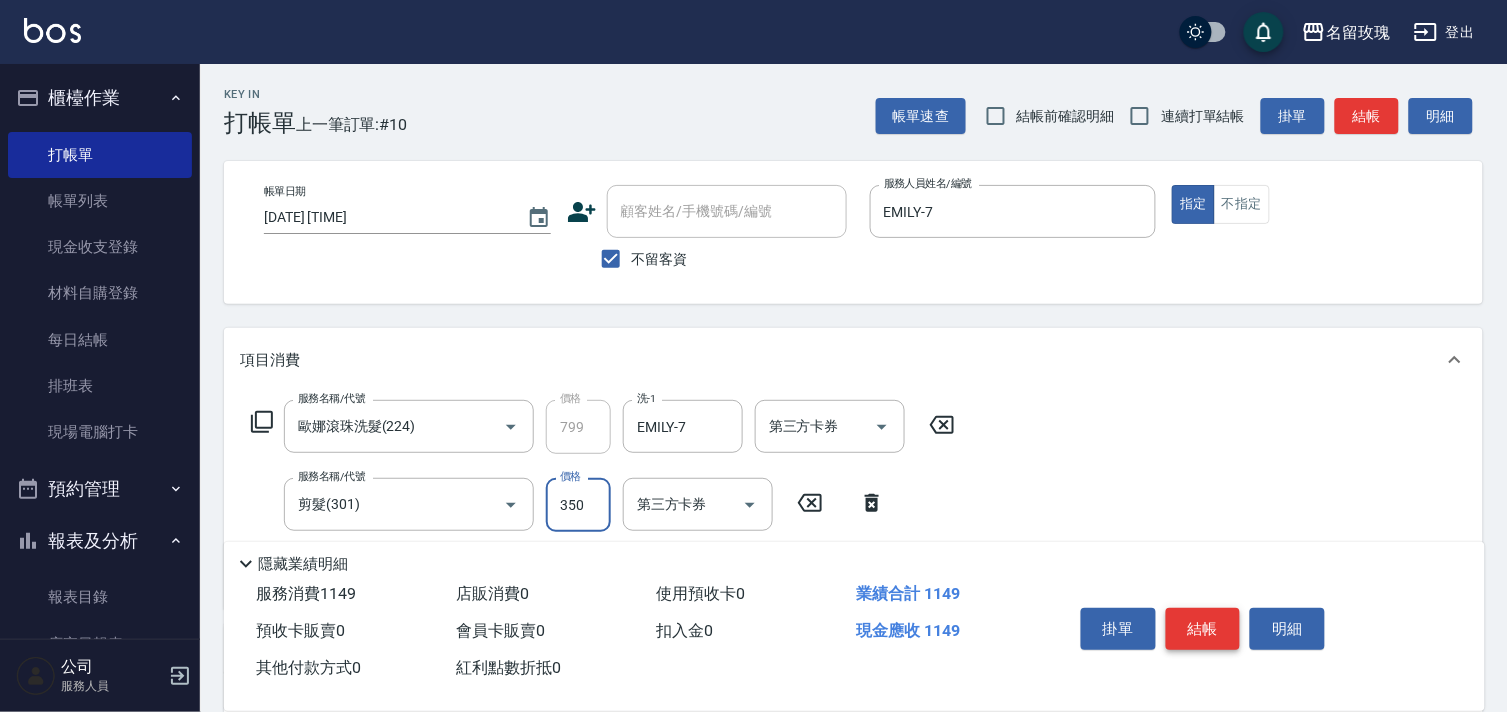 type on "350" 